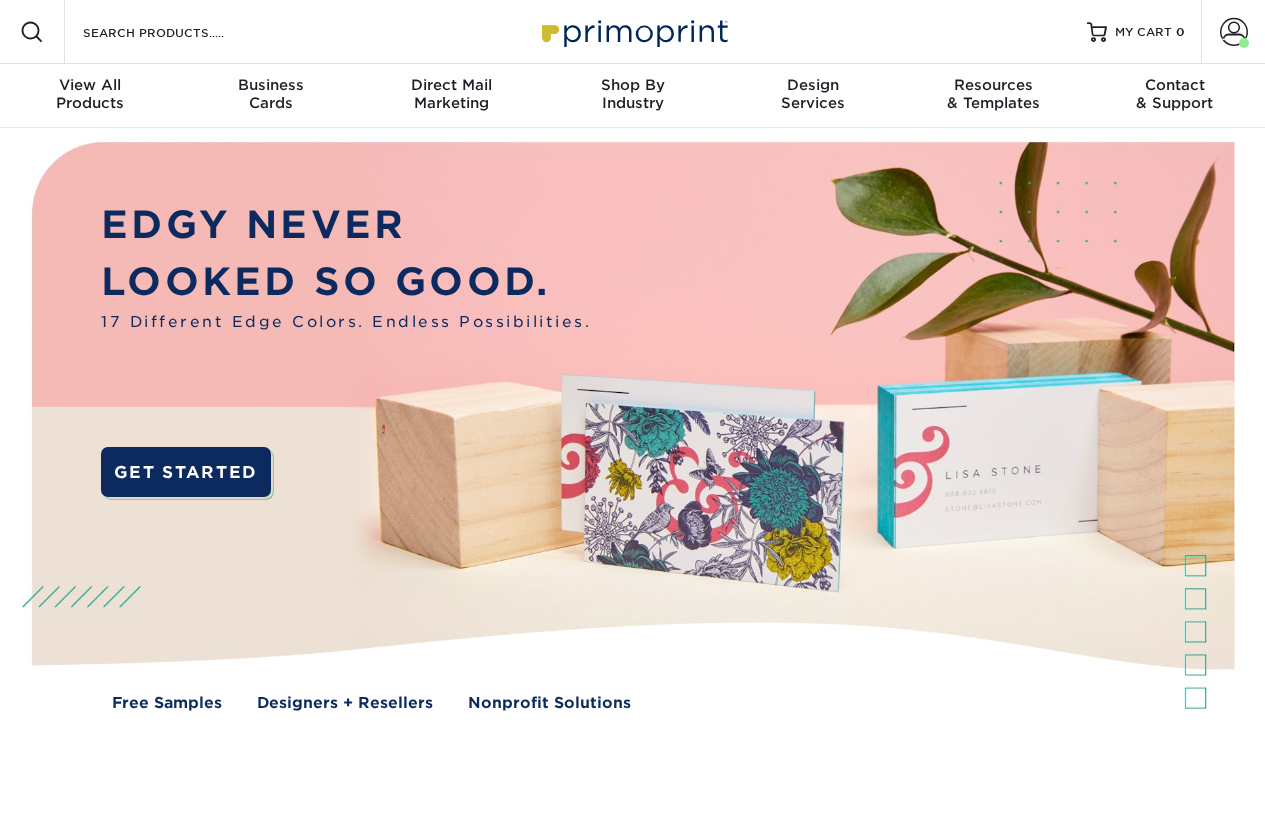 scroll, scrollTop: 0, scrollLeft: 0, axis: both 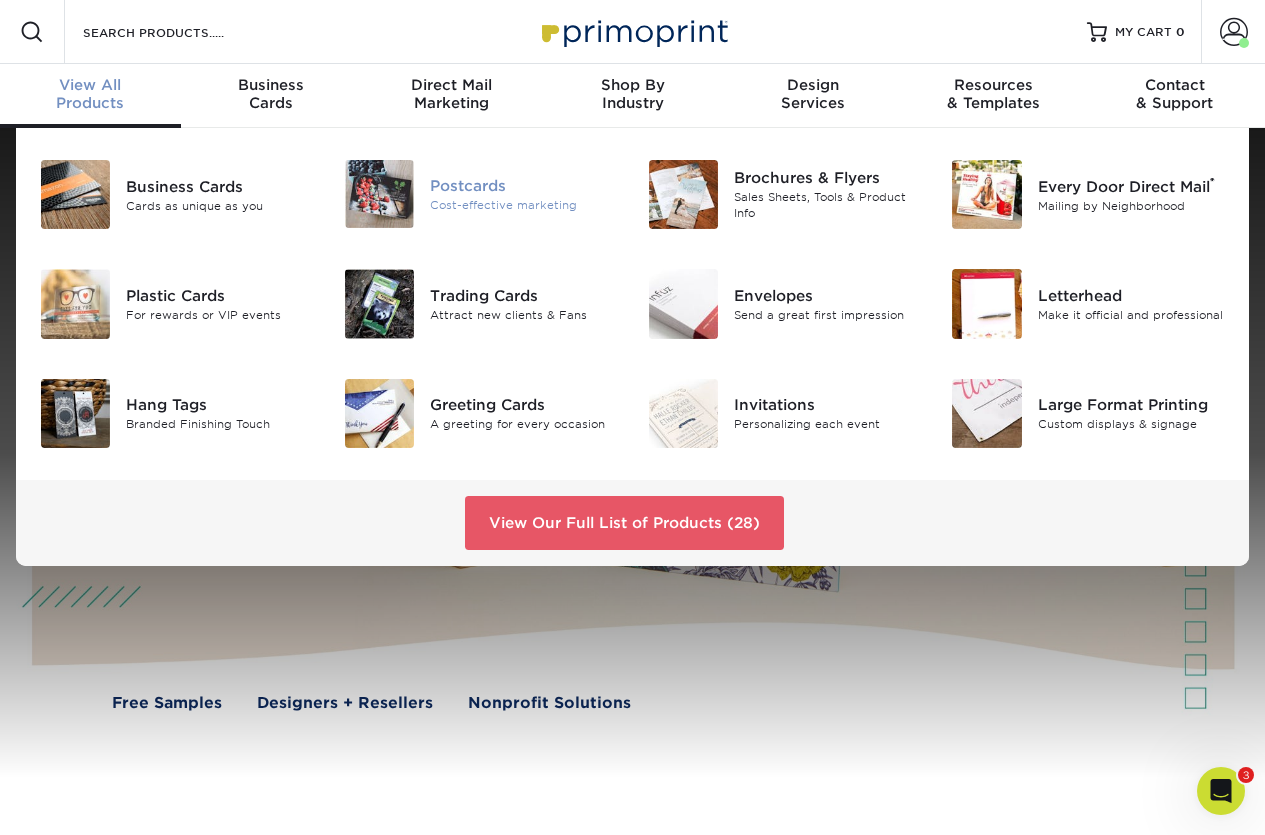 click at bounding box center (379, 194) 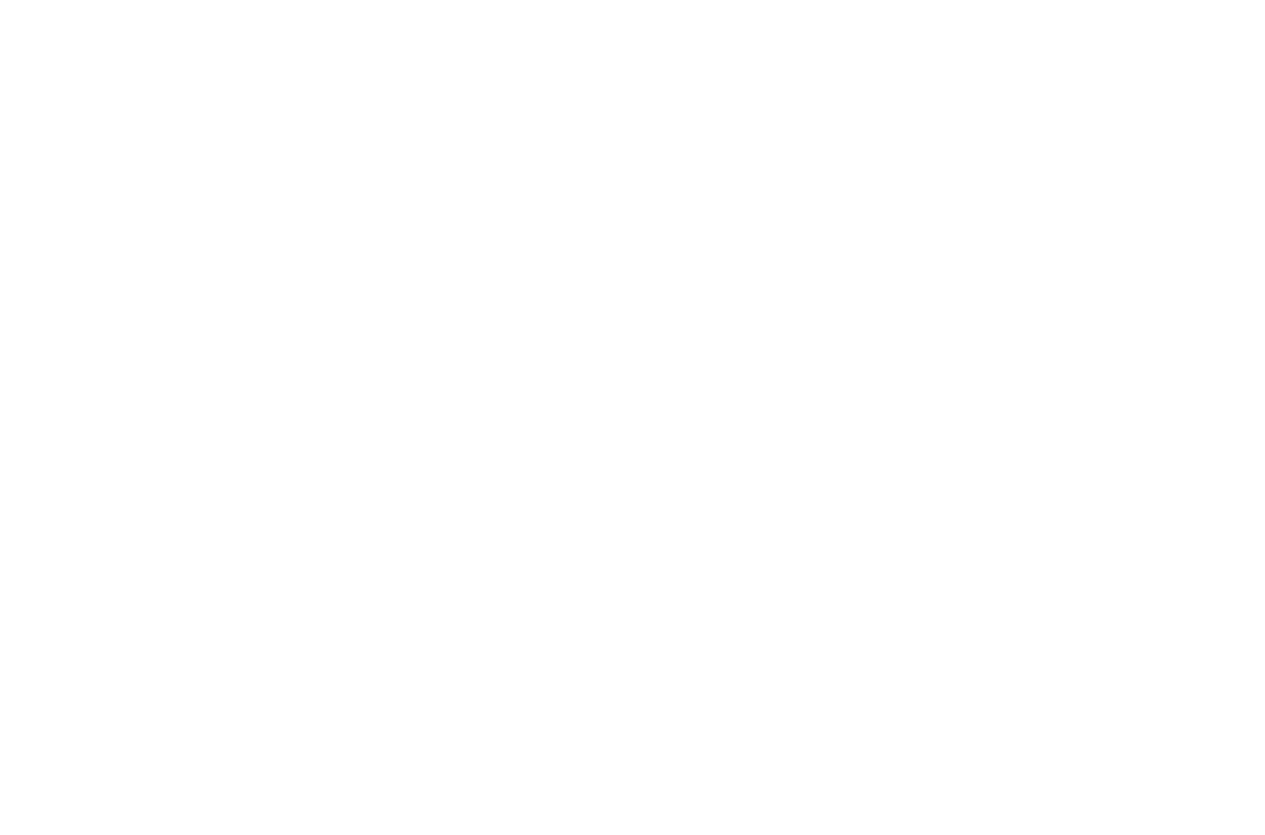 scroll, scrollTop: 0, scrollLeft: 0, axis: both 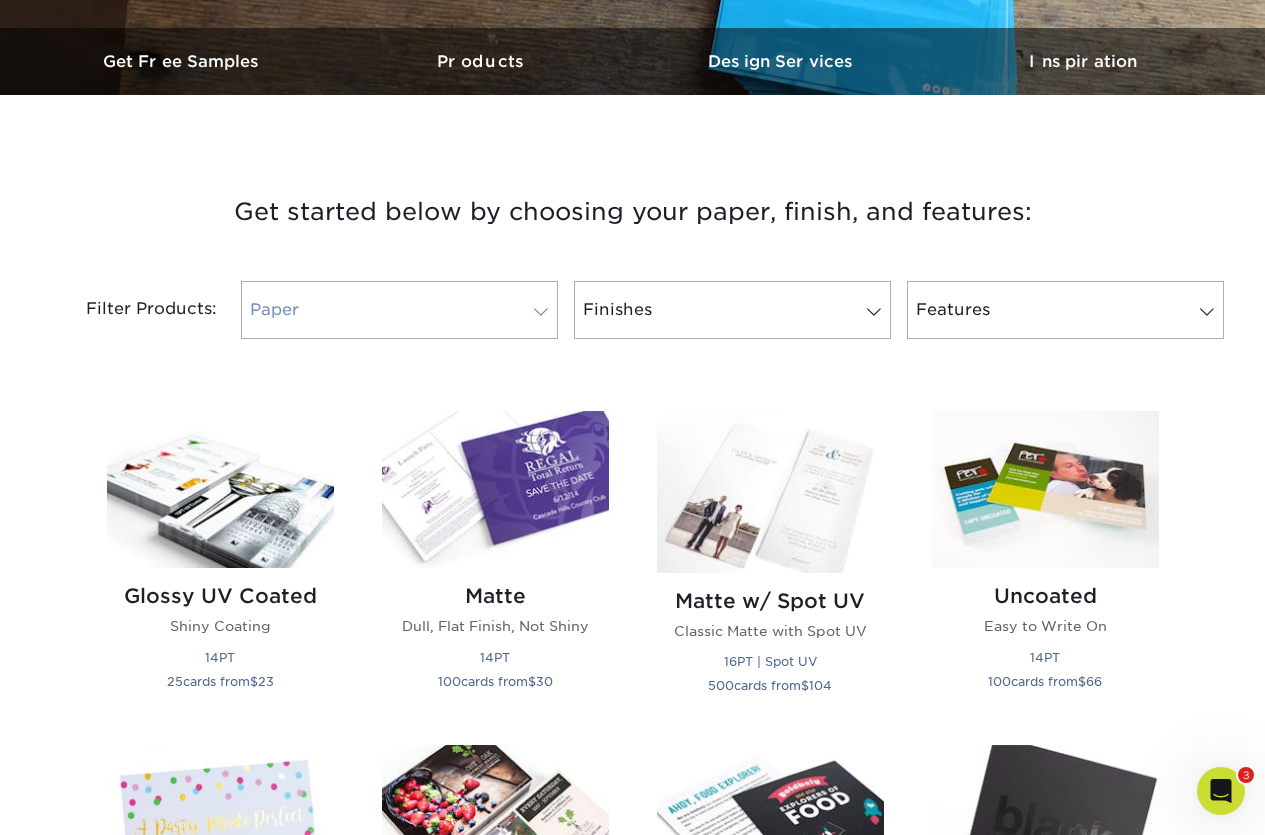 click on "Paper" at bounding box center (399, 310) 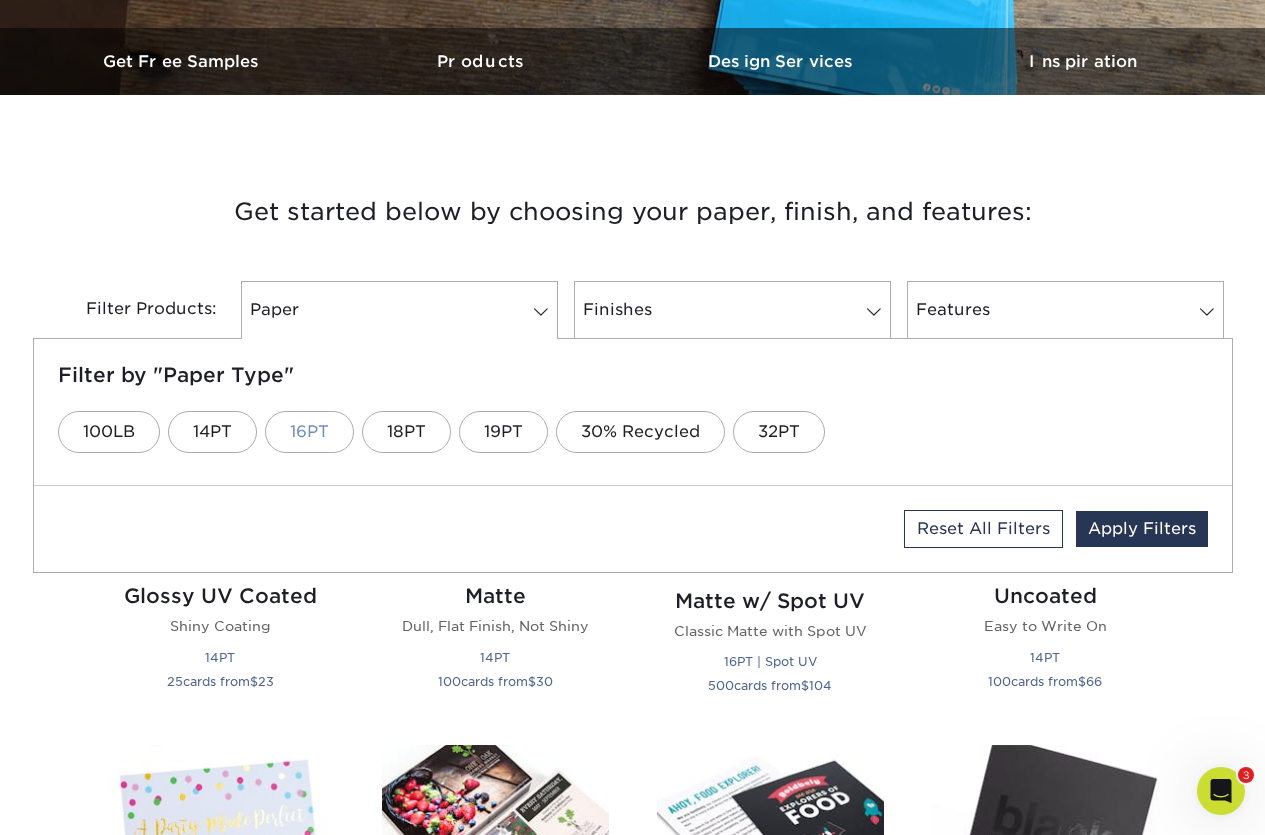 click on "16PT" at bounding box center [309, 432] 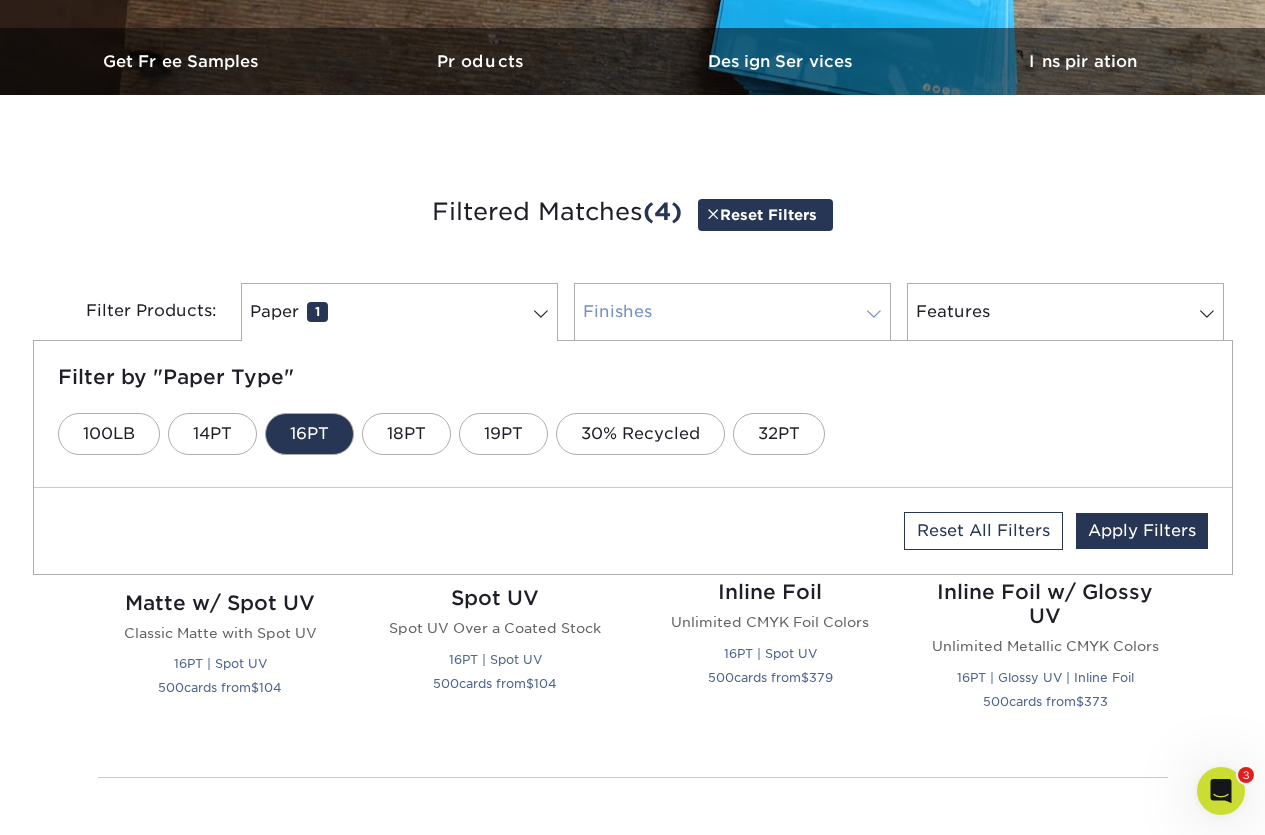 click on "Finishes
0" at bounding box center [732, 312] 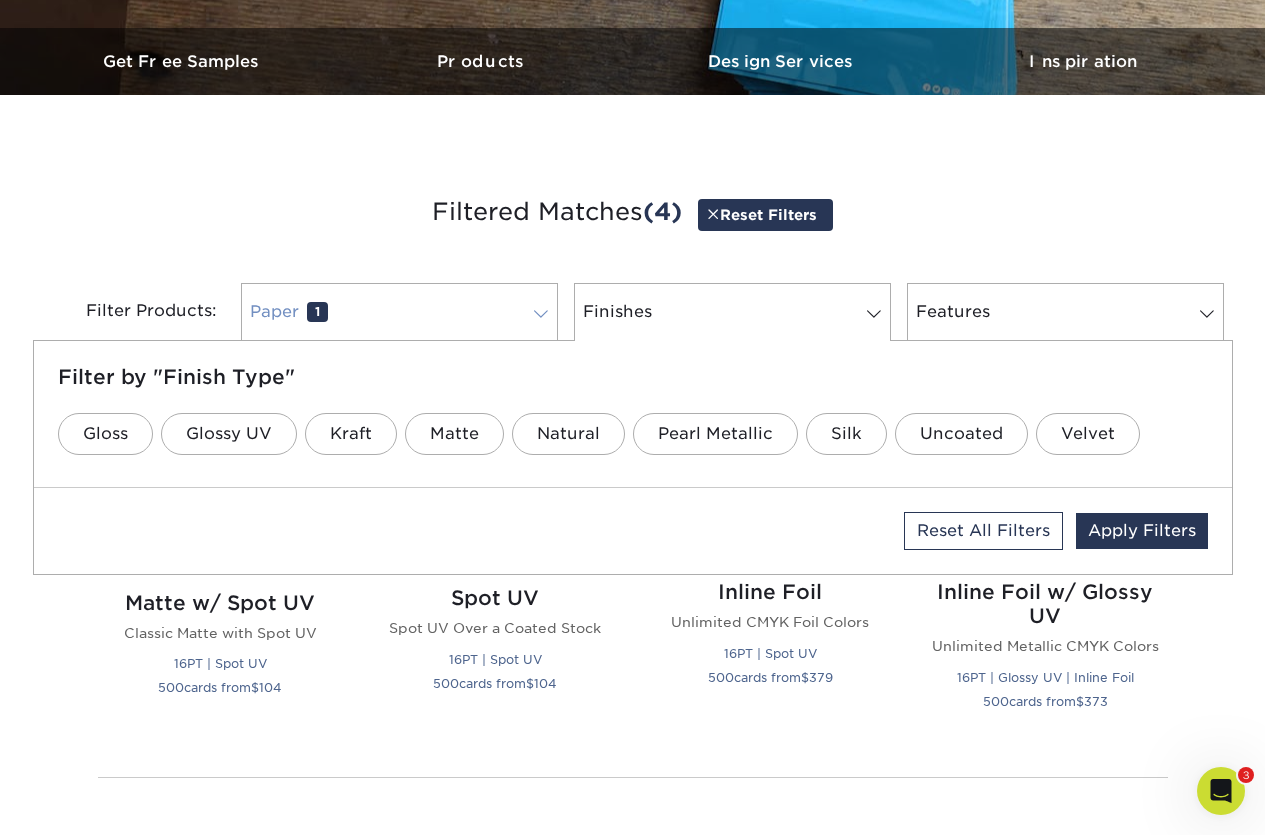 click at bounding box center (541, 314) 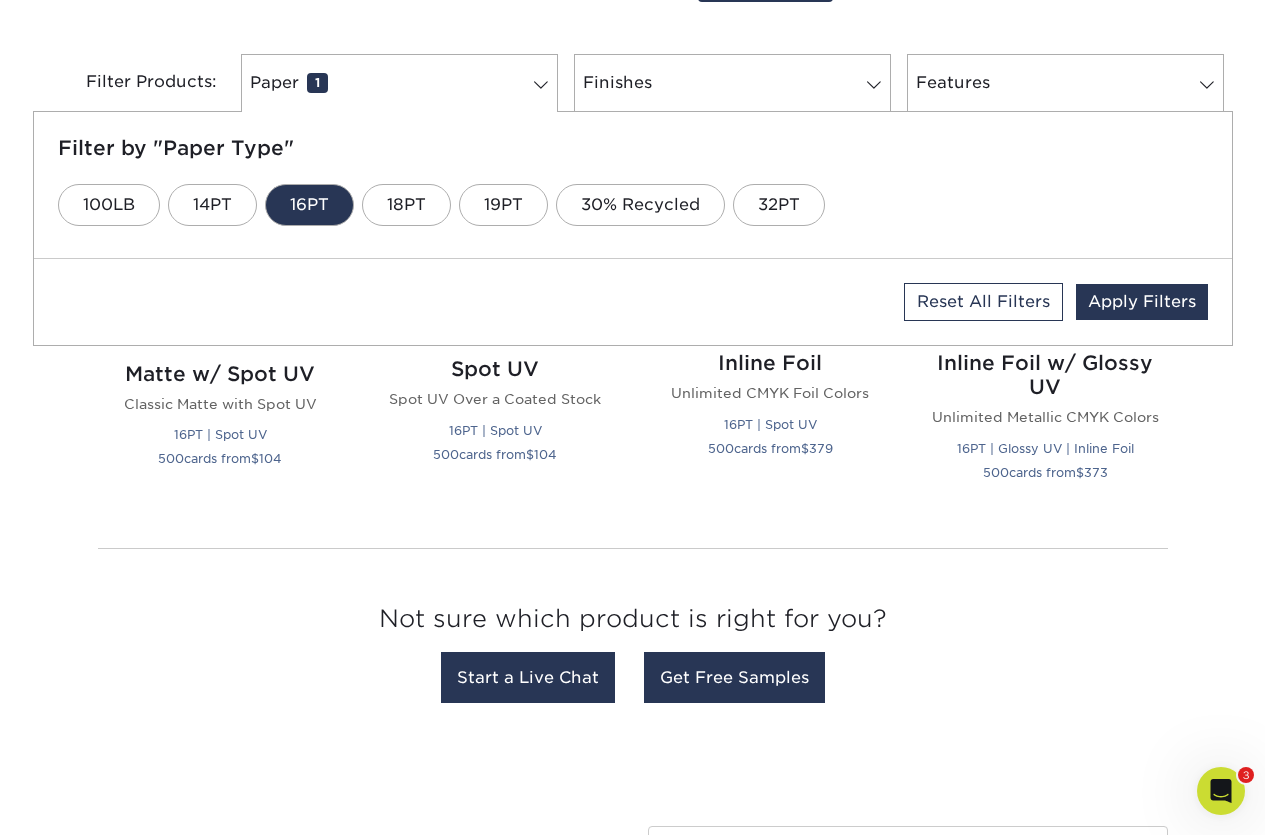 scroll, scrollTop: 600, scrollLeft: 0, axis: vertical 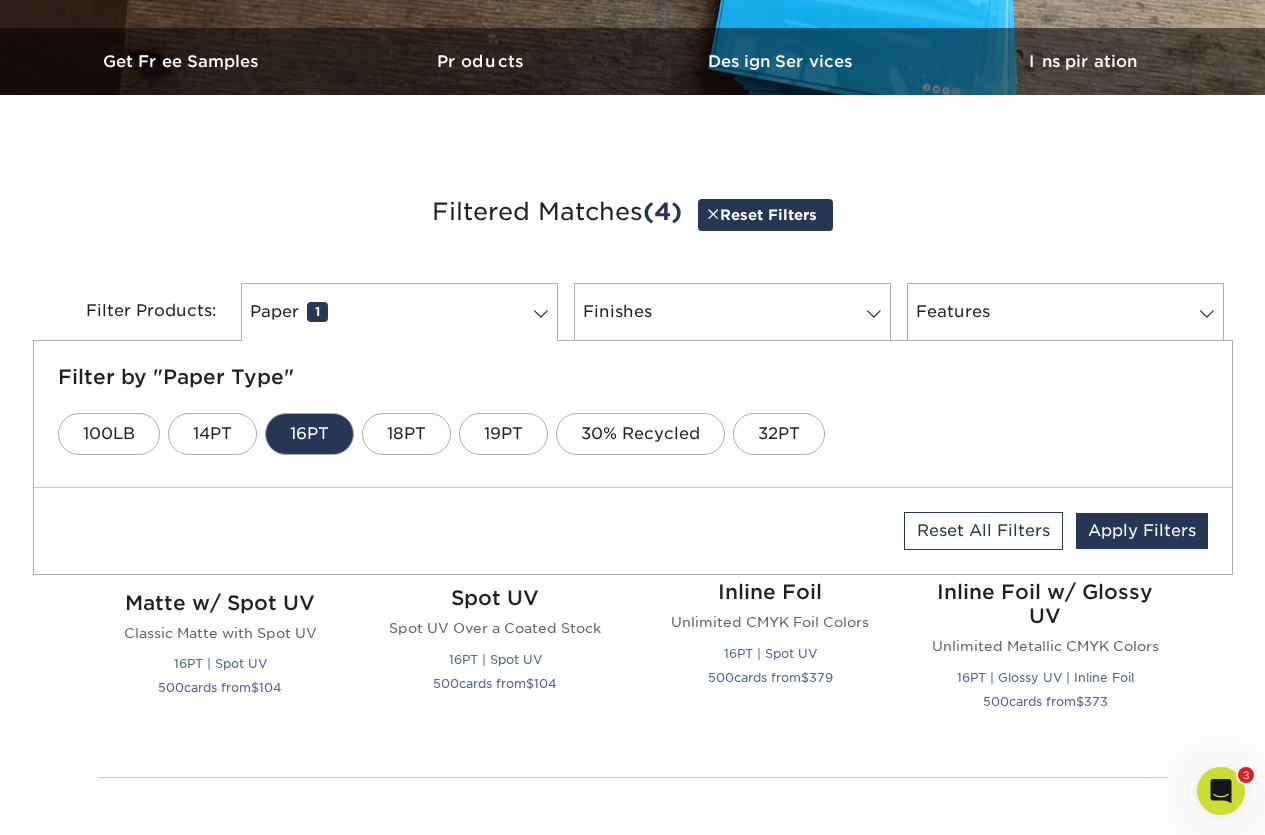 click on "Filter by "Paper Type"
100LB 14PT 16PT 18PT 19PT 30% Recycled 32PT
Reset All Filters
Apply Filters" at bounding box center (633, 457) 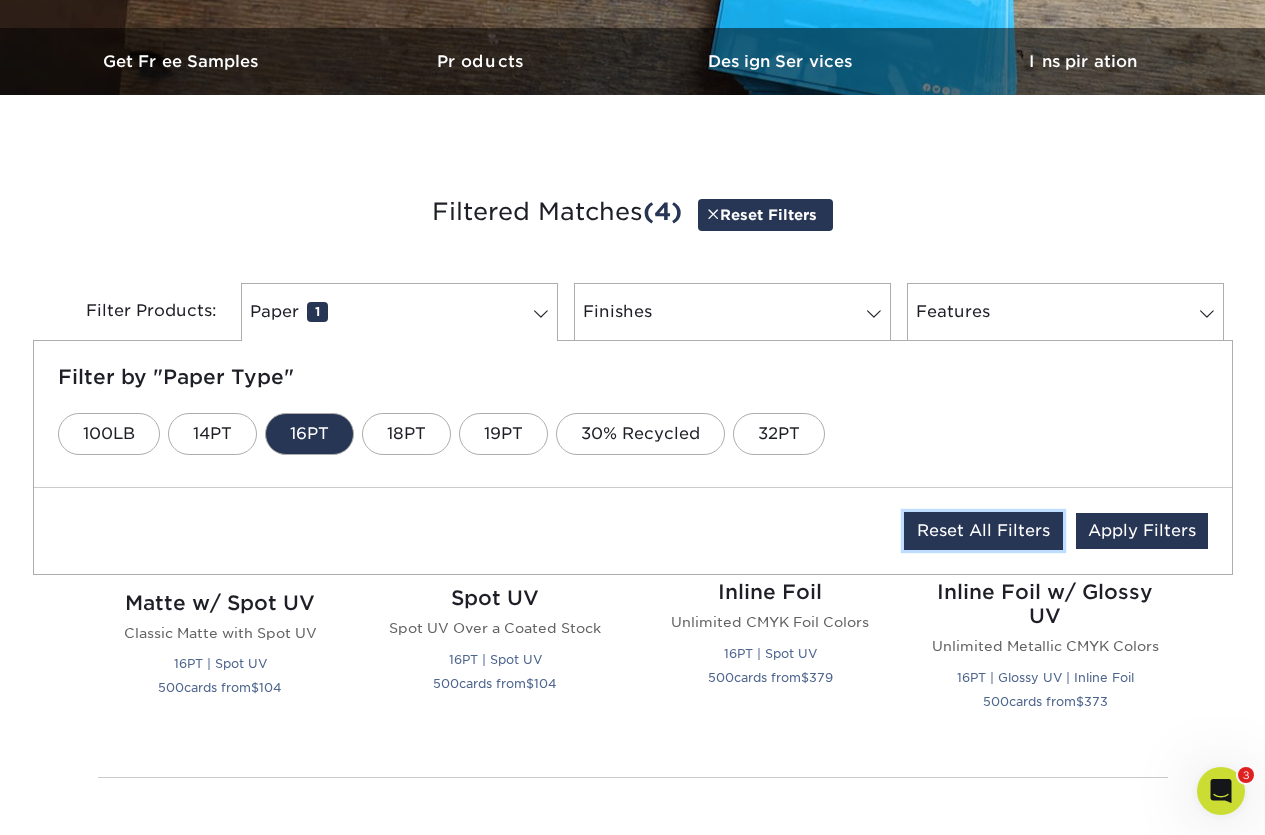 click on "Reset All Filters" at bounding box center (983, 531) 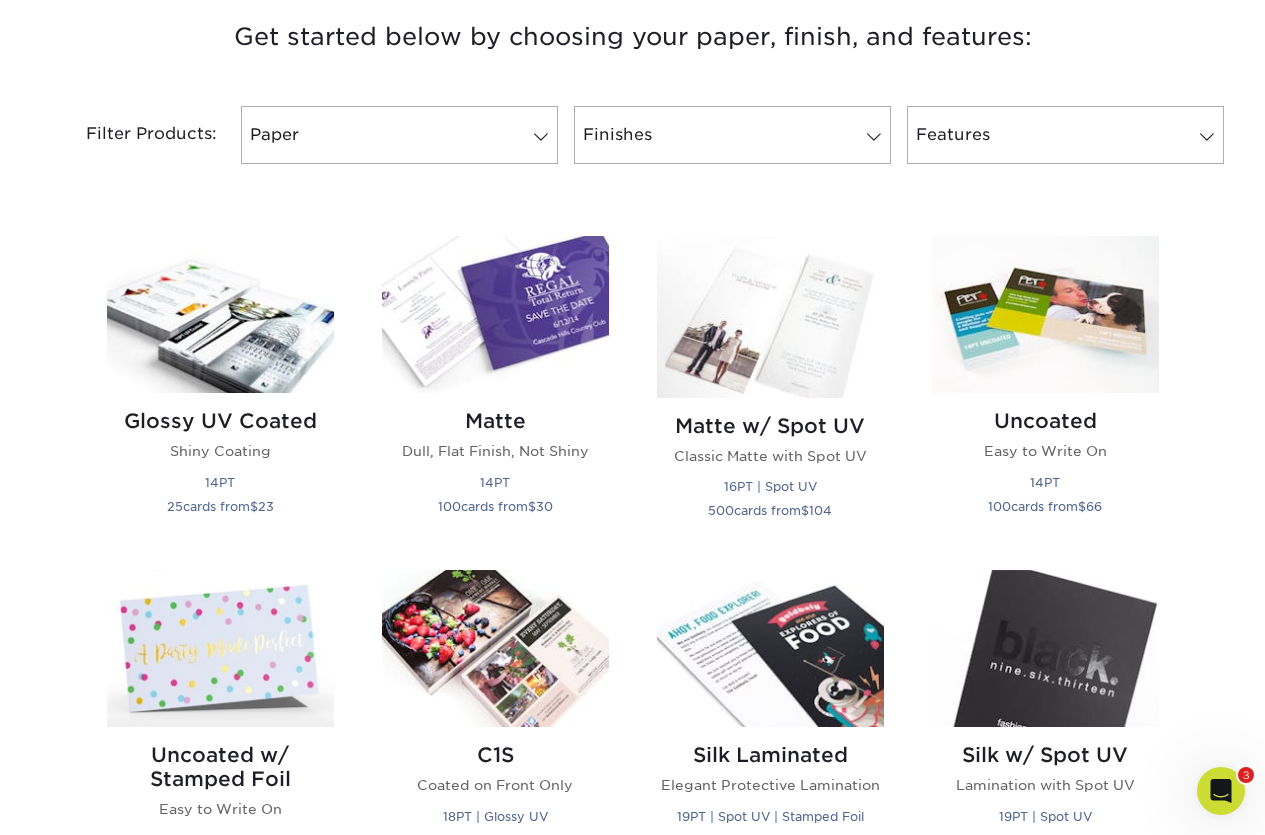 scroll, scrollTop: 800, scrollLeft: 0, axis: vertical 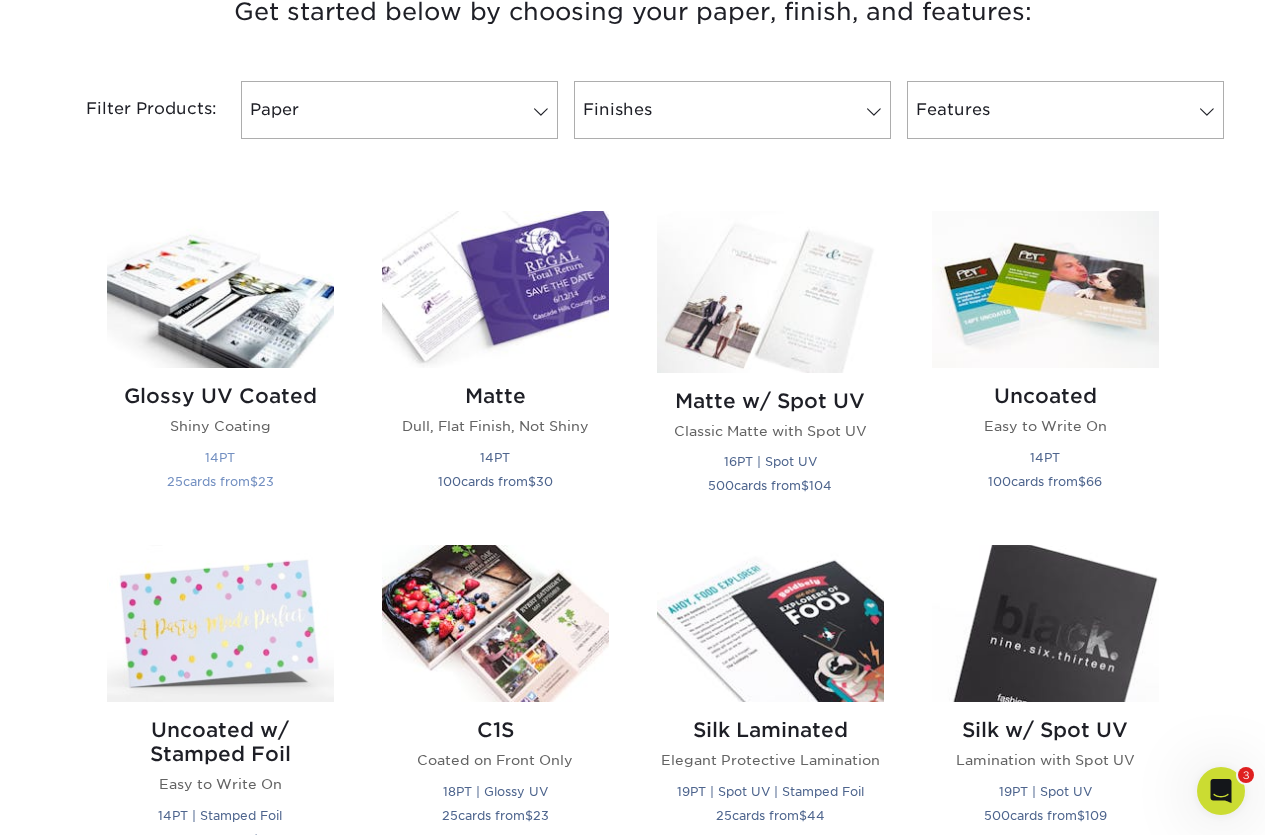 click at bounding box center (220, 289) 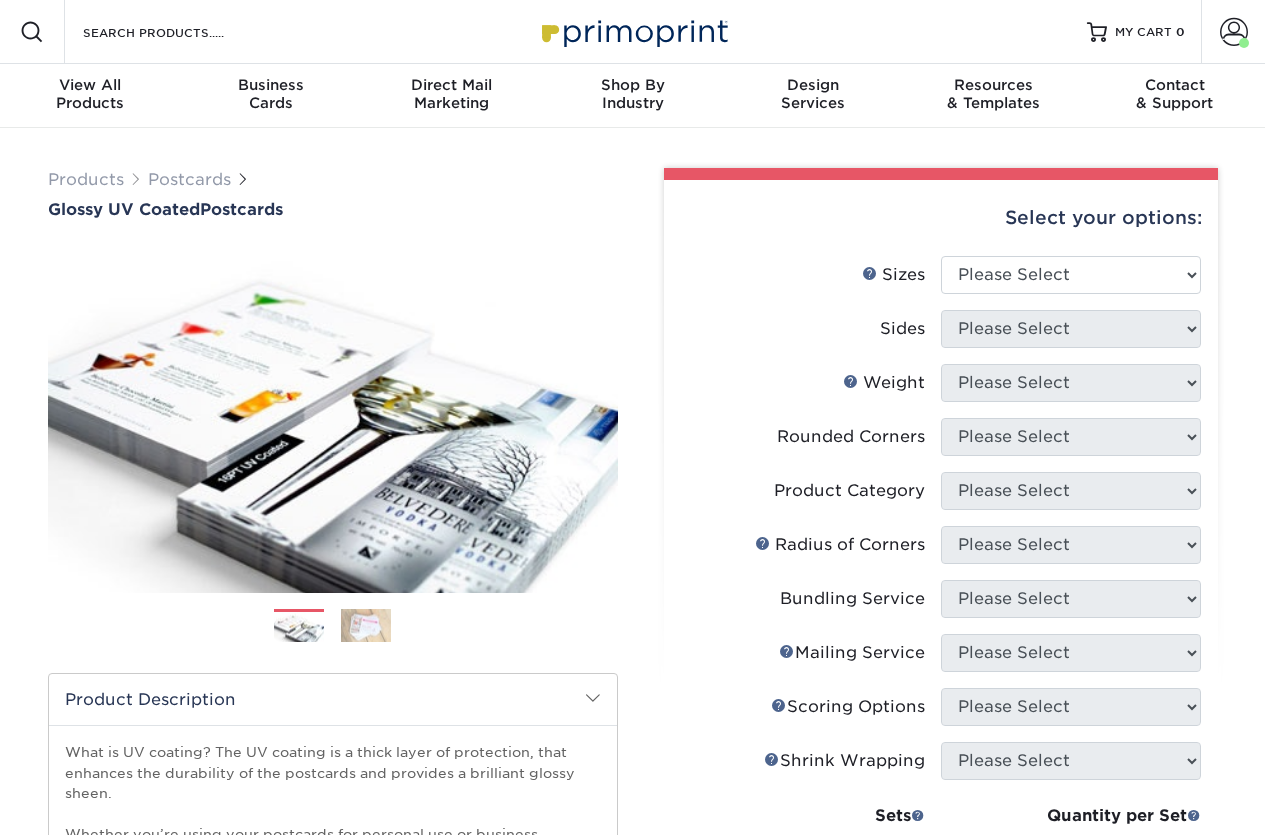 scroll, scrollTop: 0, scrollLeft: 0, axis: both 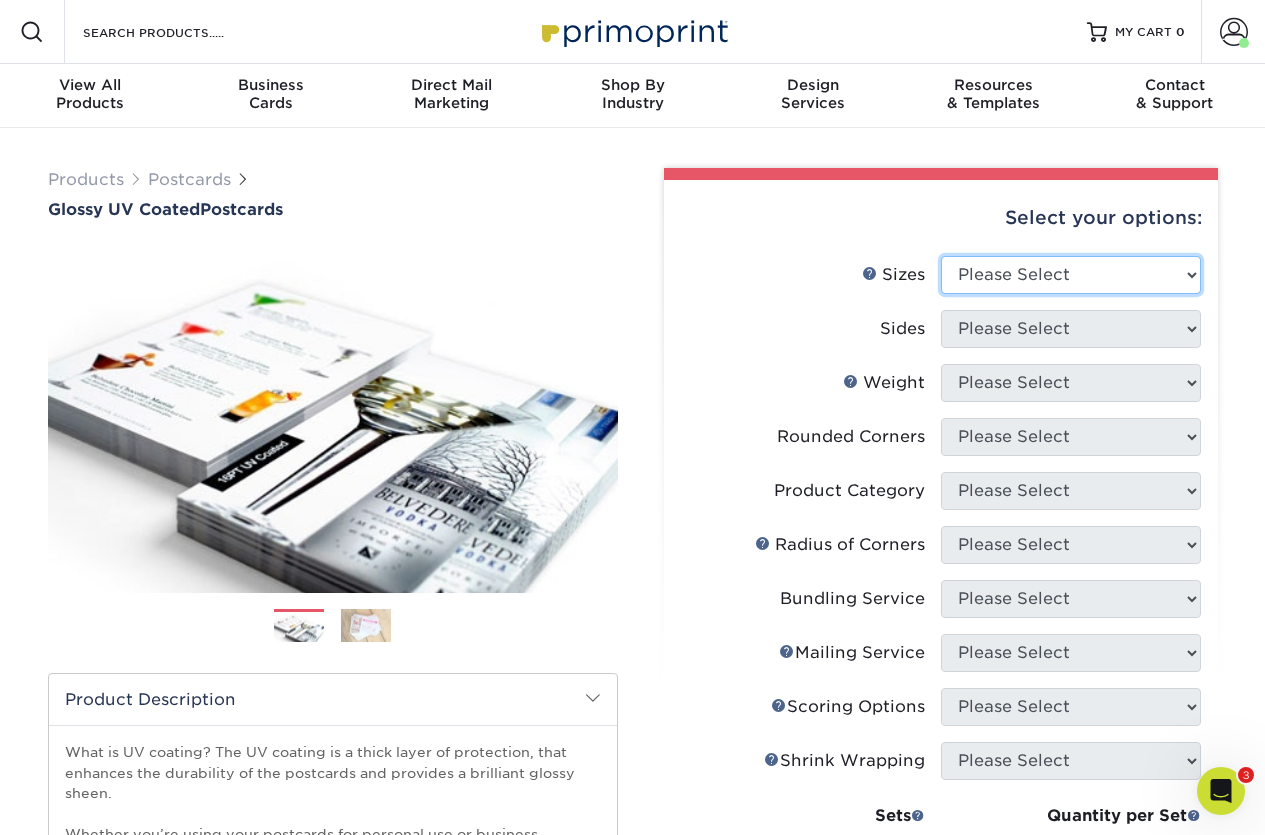 click on "Please Select
1.5" x 7"
2" x 4"
2" x 6"
2" x 7"
2" x 8"
2.12" x 5.5"
2.12" x 5.5"
2.125" x 5.5"
2.5" x 8"" at bounding box center (1071, 275) 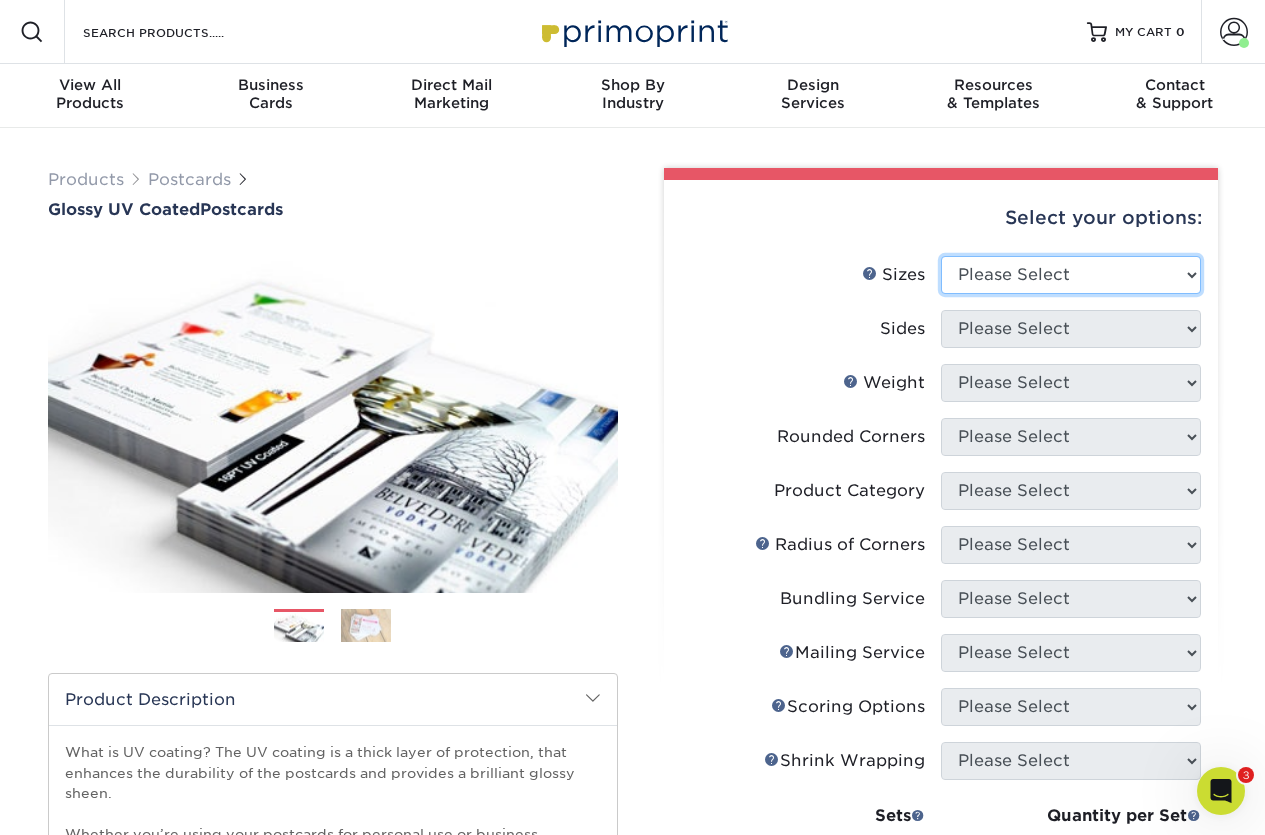 select on "6.25x11.00" 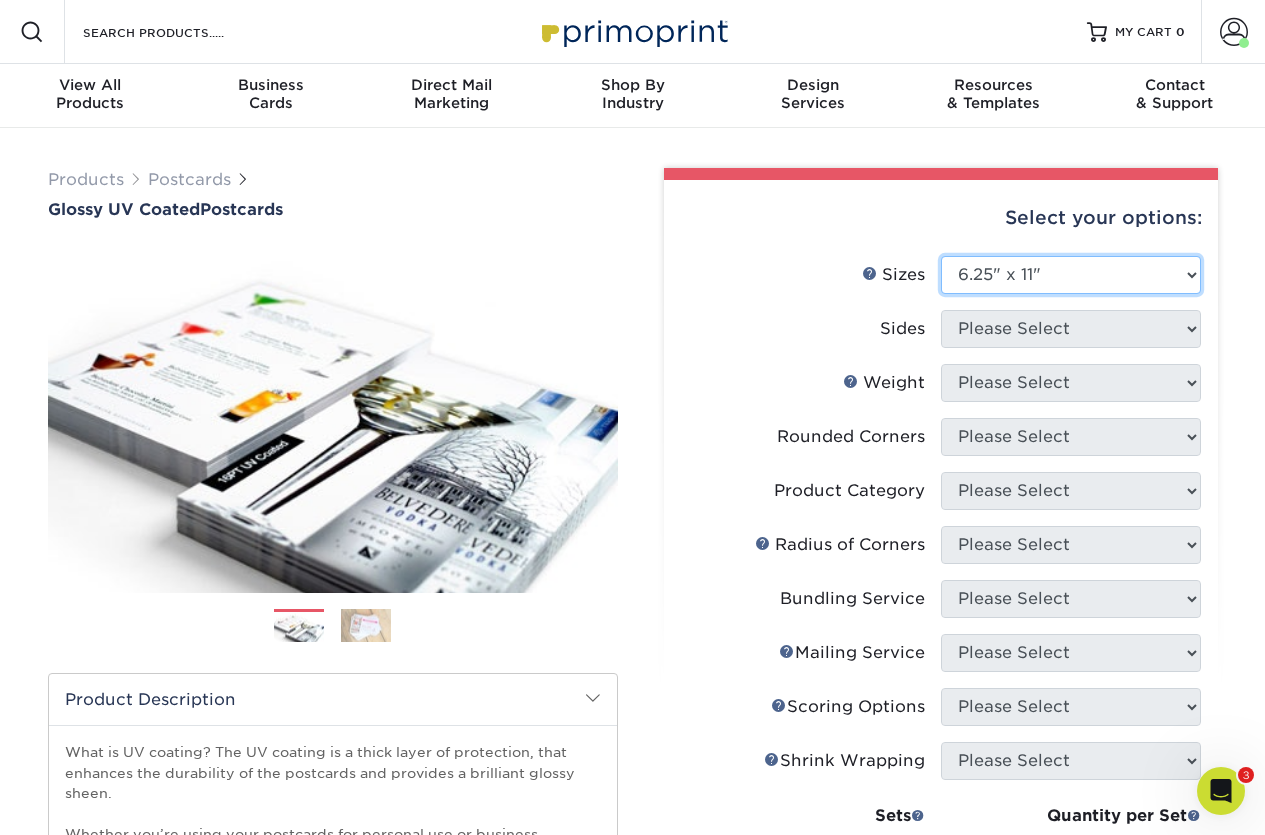 click on "Please Select
1.5" x 7"
2" x 4"
2" x 6"
2" x 7"
2" x 8"
2.12" x 5.5"
2.12" x 5.5"
2.125" x 5.5"
2.5" x 8"" at bounding box center (1071, 275) 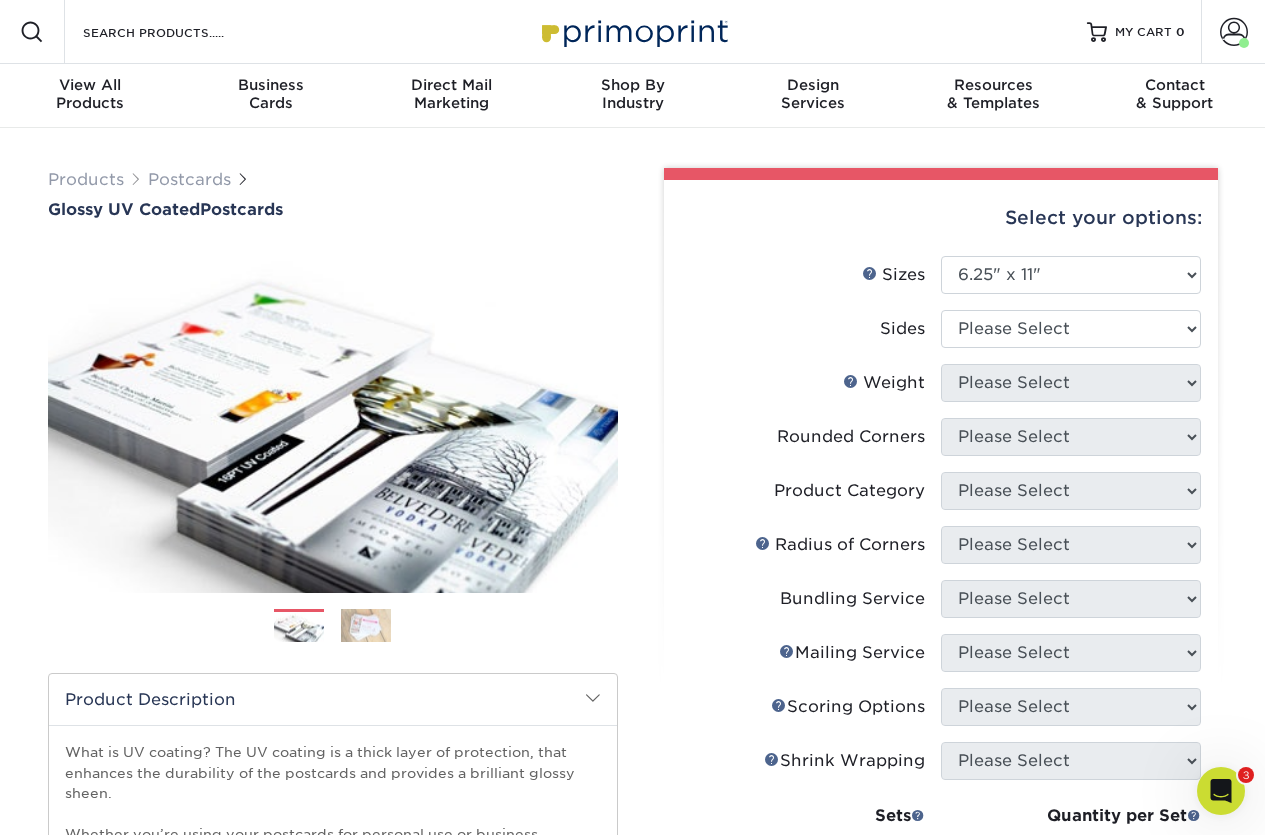 click on "Products
Postcards
Glossy UV Coated  Postcards
Previous Next show more 25" at bounding box center (632, 714) 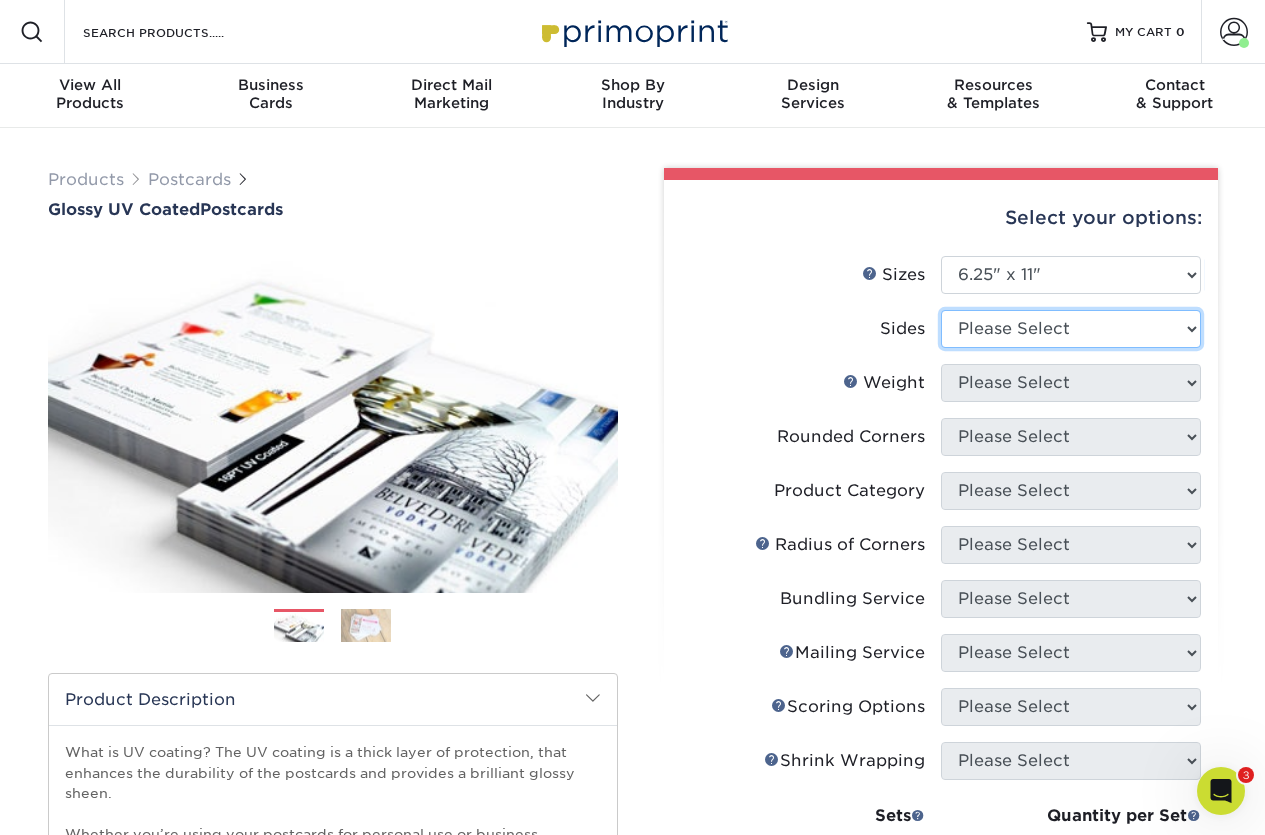 click on "Please Select Print Both Sides Print Front Only" at bounding box center [1071, 329] 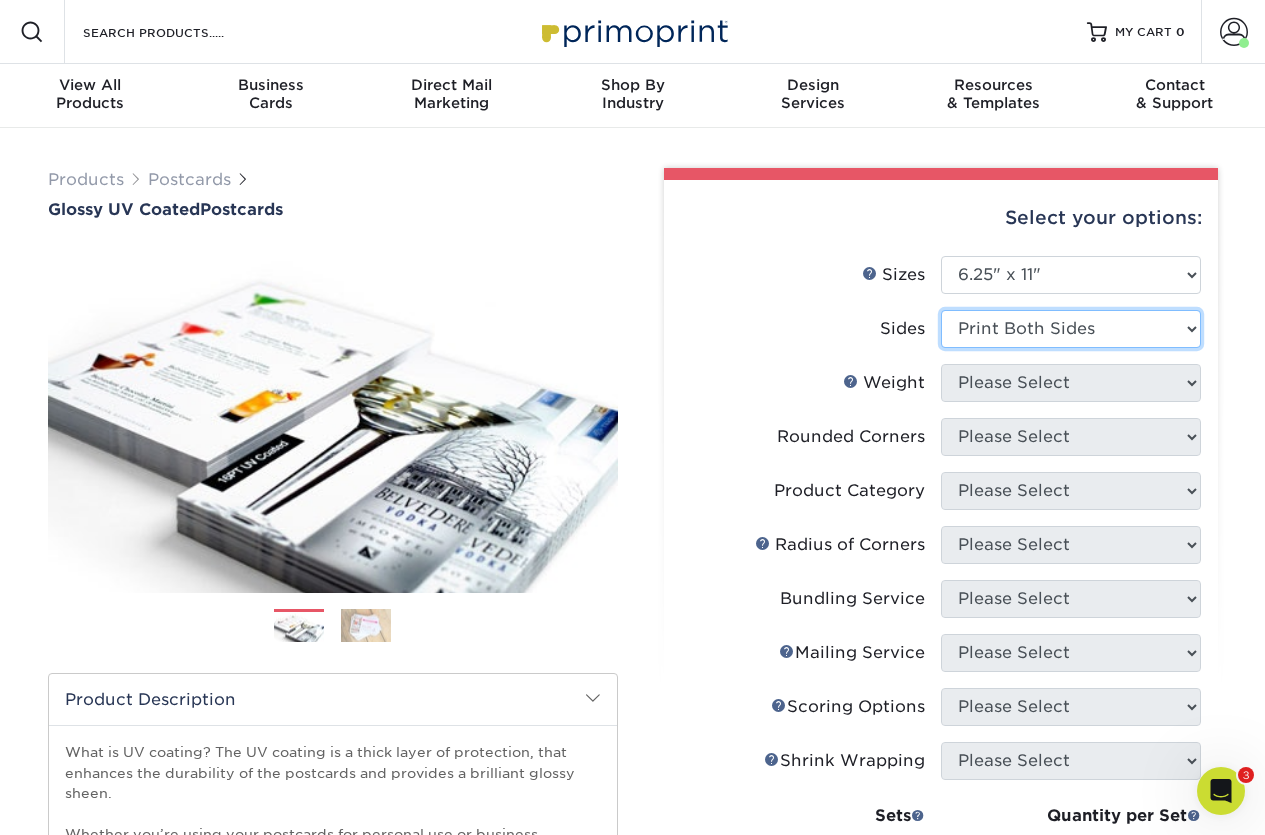 click on "Please Select Print Both Sides Print Front Only" at bounding box center [1071, 329] 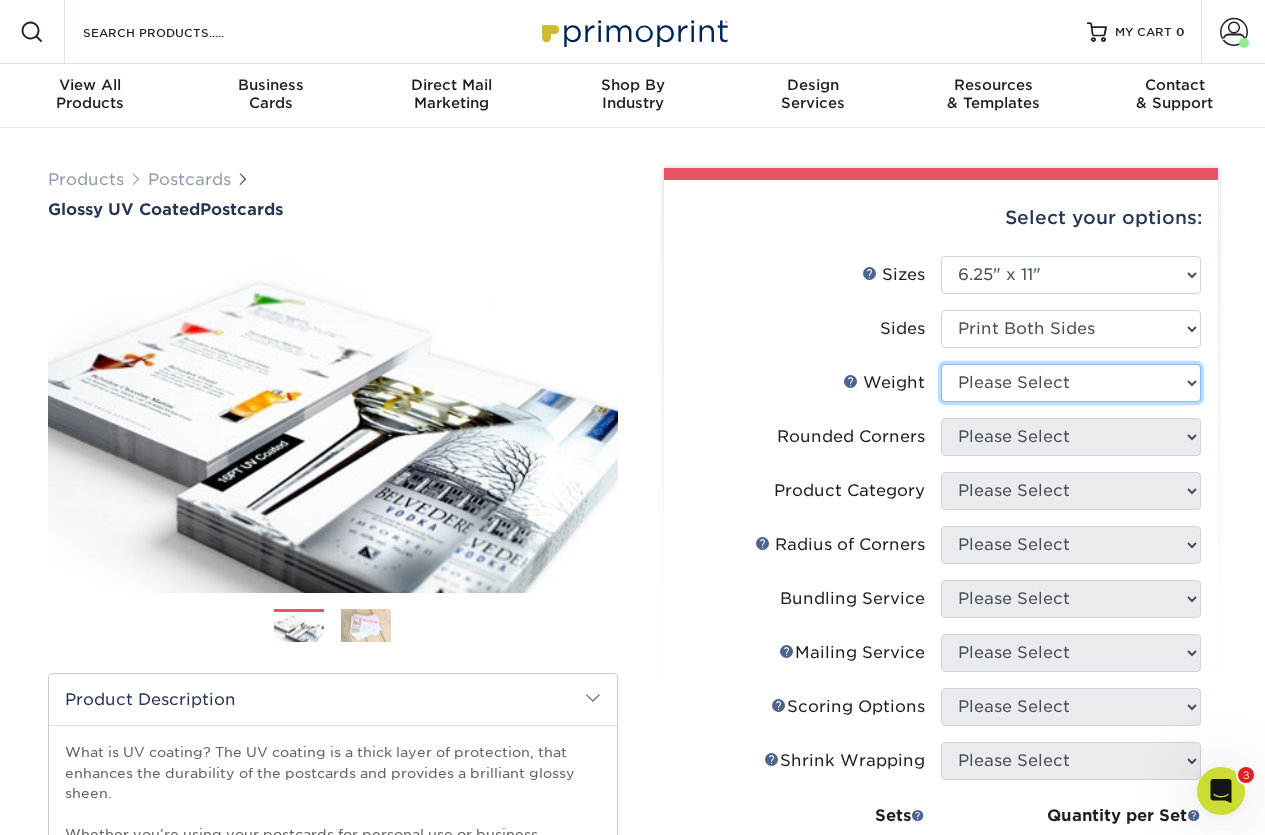 click on "Please Select 14PT 18PT C1S 16PT" at bounding box center [1071, 383] 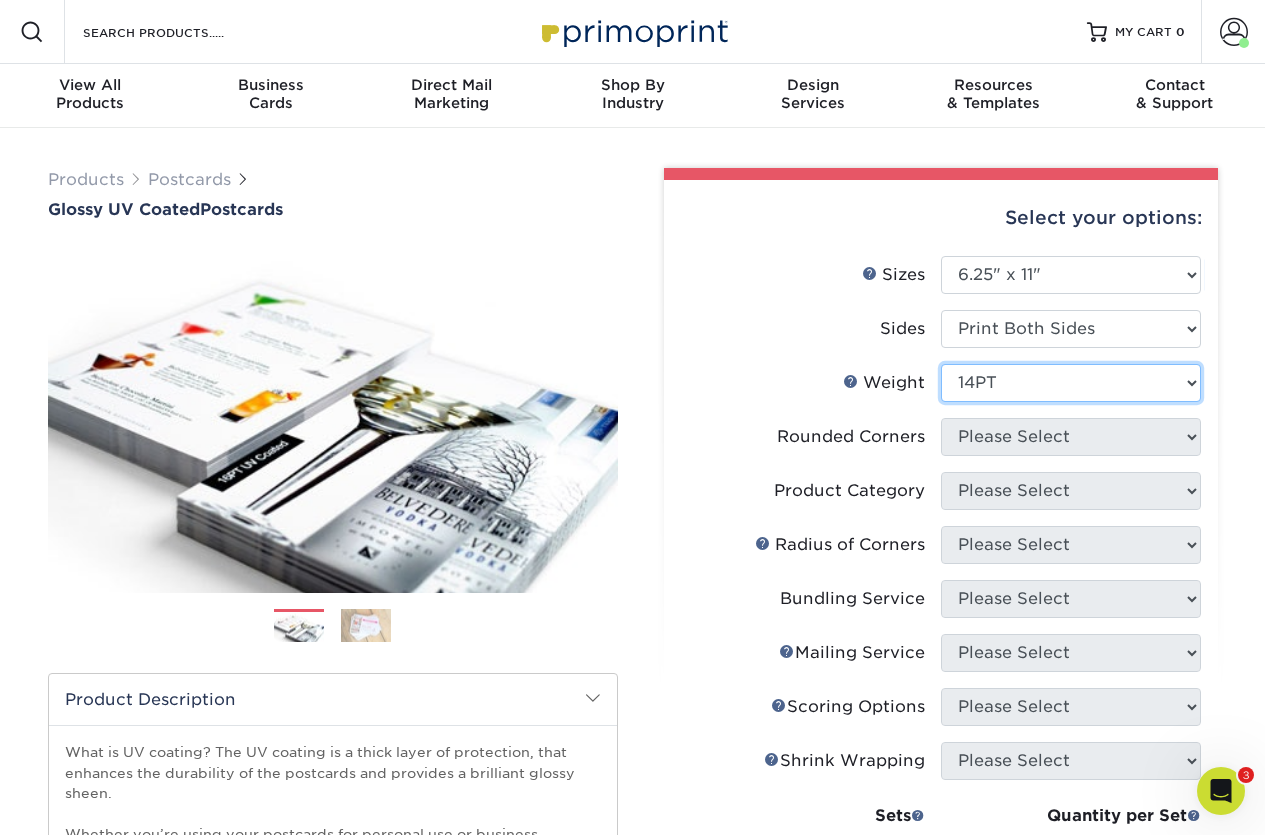 click on "Please Select 14PT 18PT C1S 16PT" at bounding box center (1071, 383) 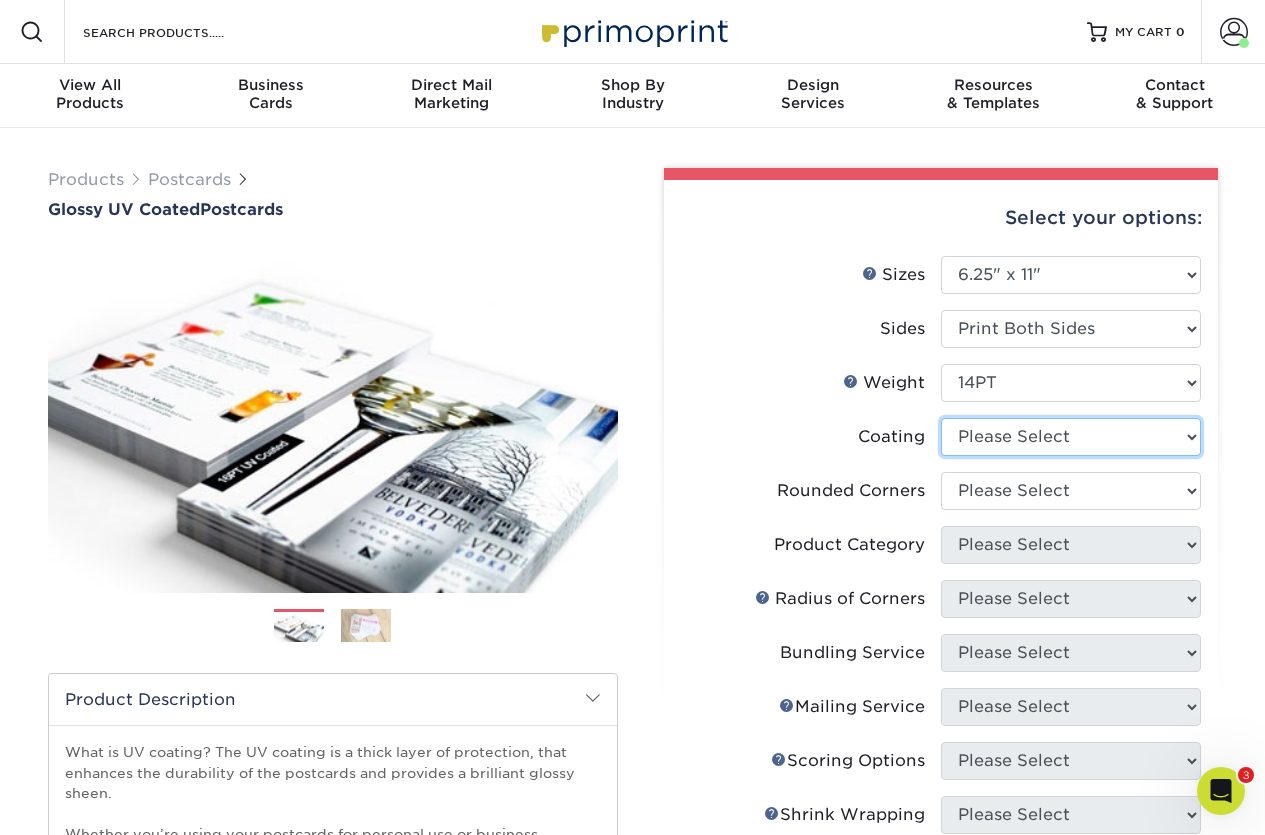 click at bounding box center (1071, 437) 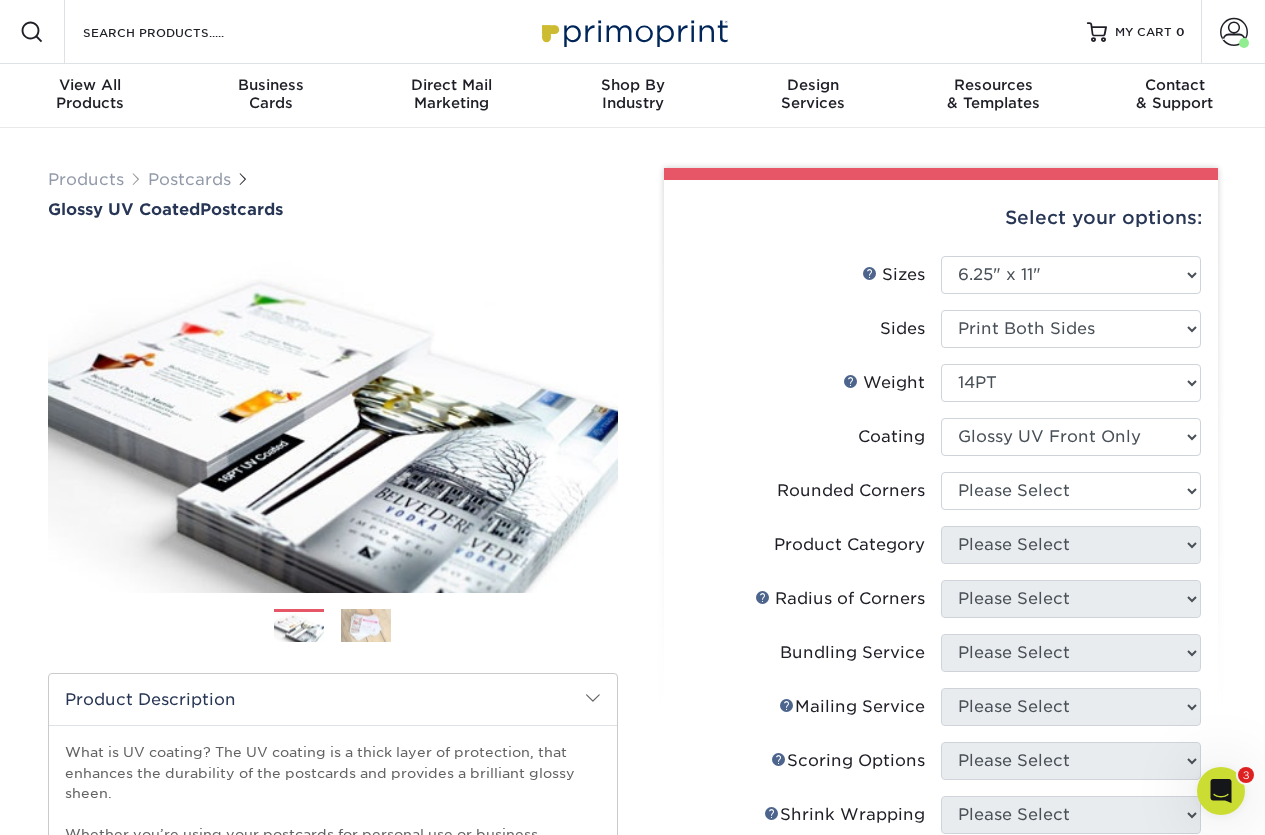 click at bounding box center [1071, 437] 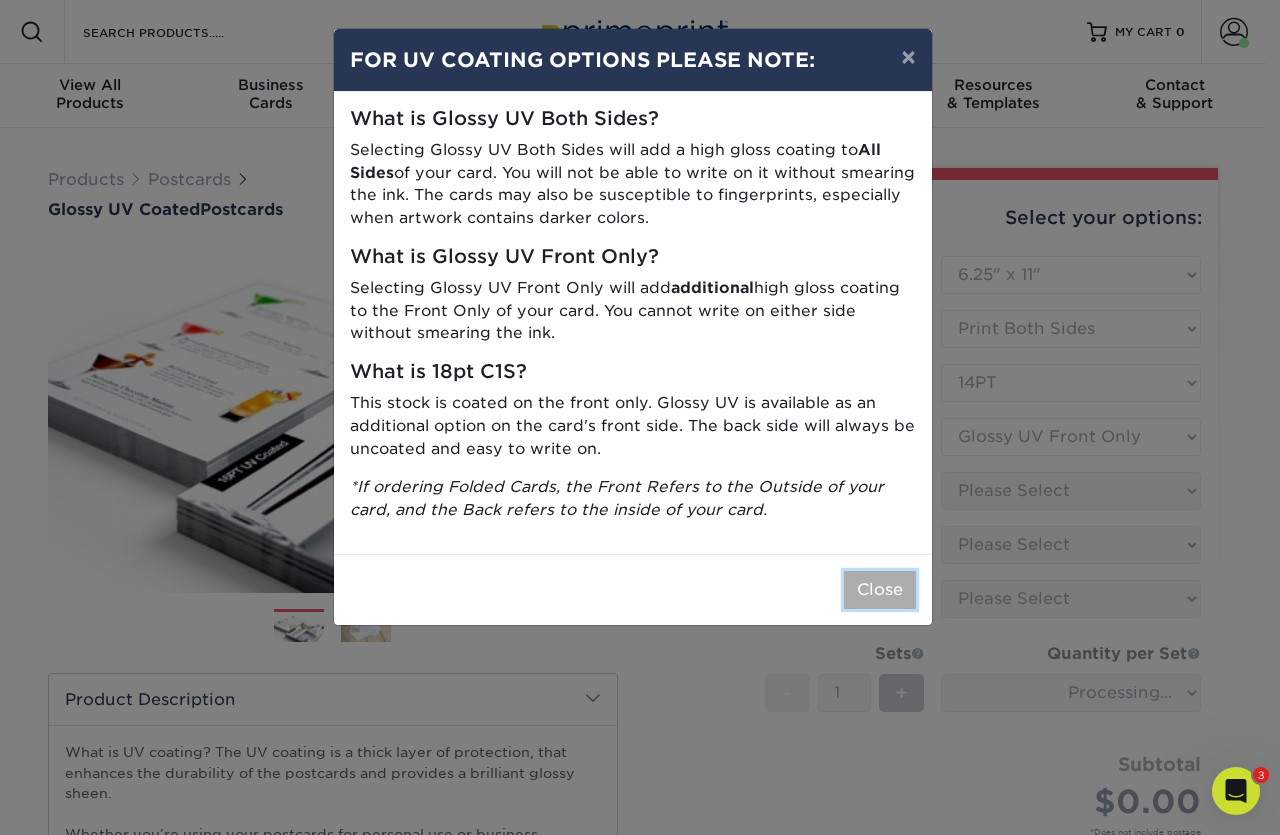 click on "Close" at bounding box center [880, 590] 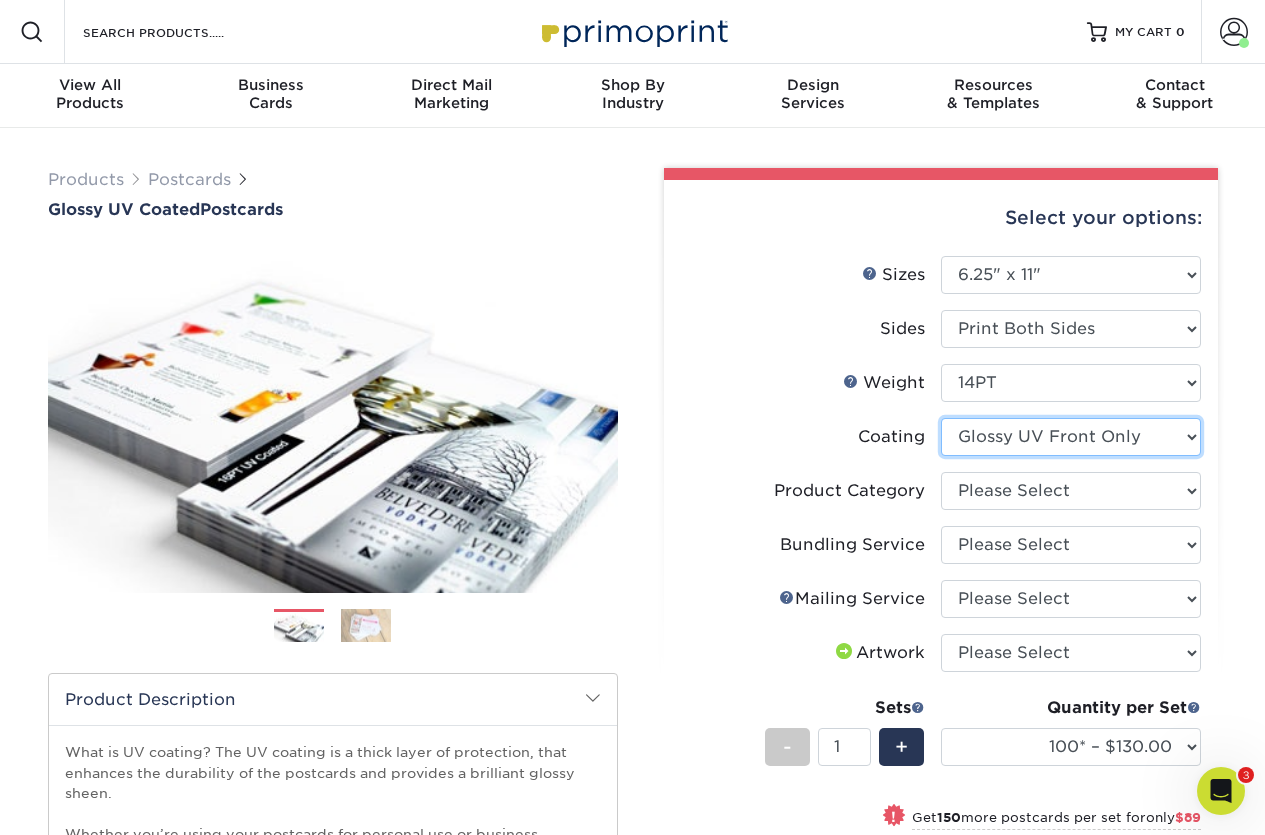 click at bounding box center (1071, 437) 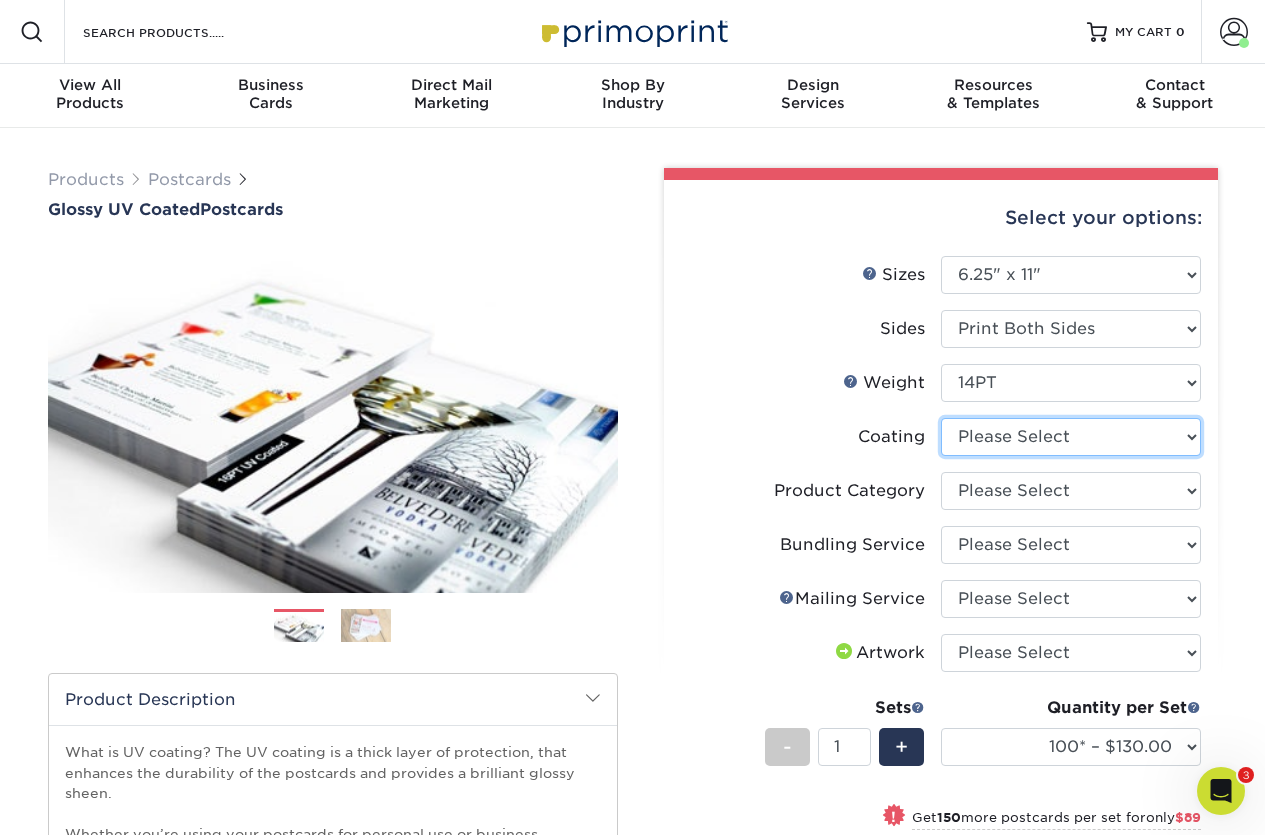 click at bounding box center [1071, 437] 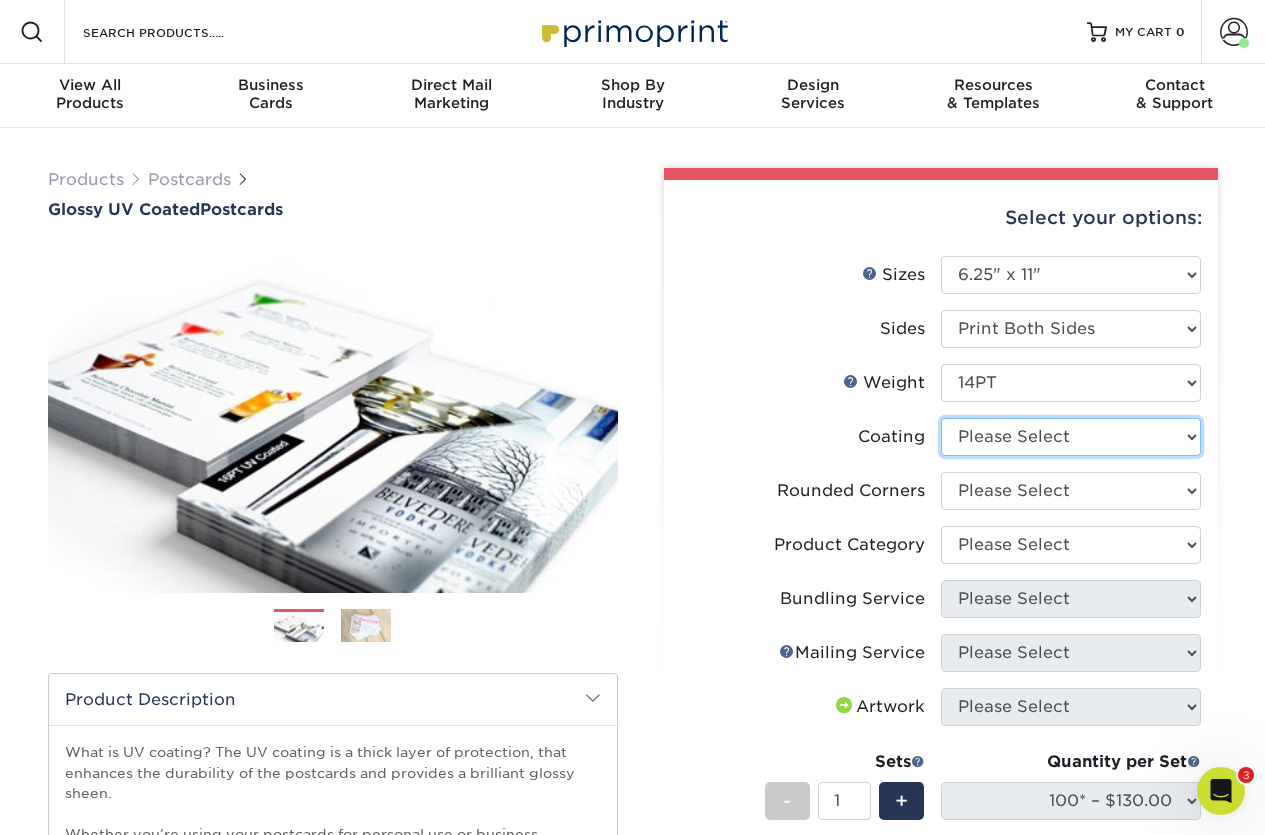 select 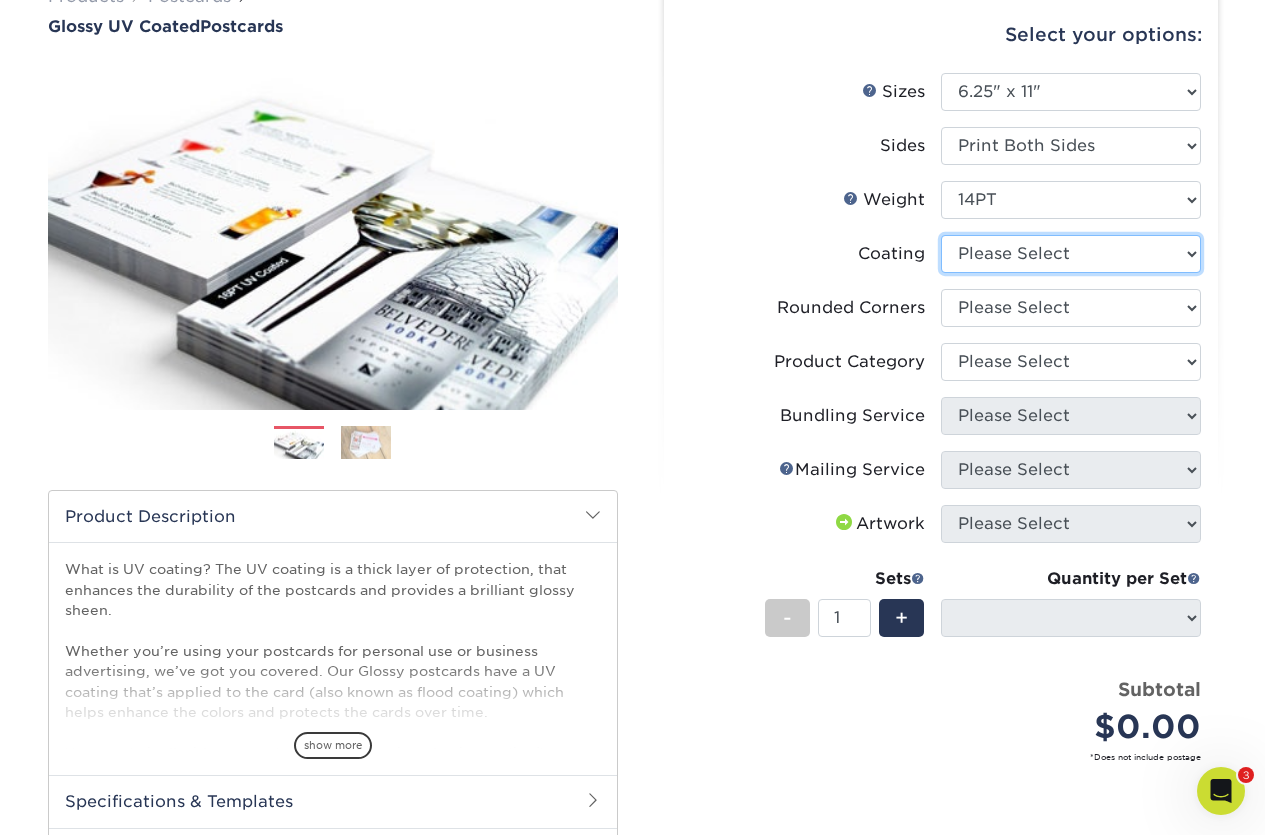 scroll, scrollTop: 200, scrollLeft: 0, axis: vertical 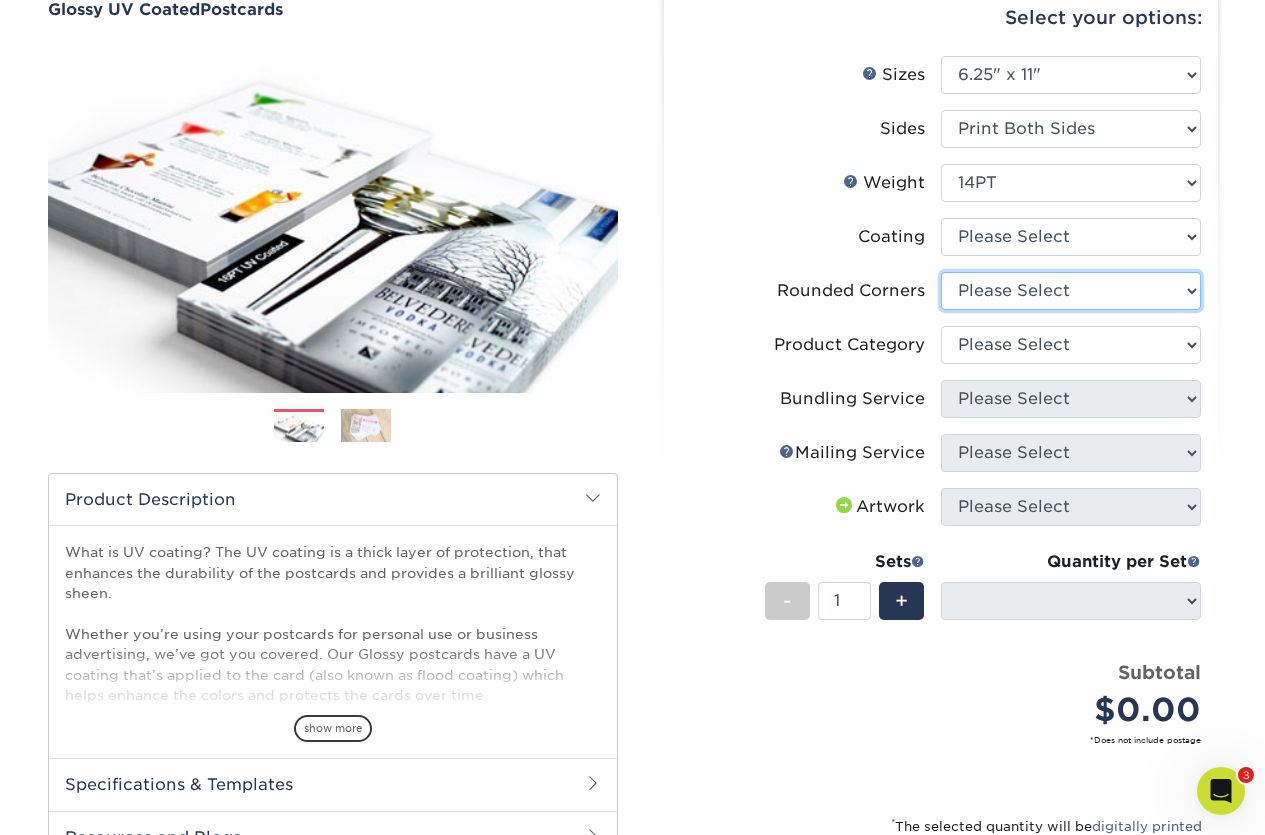click on "Please Select
Yes - Round 4 Corners                                                    No" at bounding box center [1071, 291] 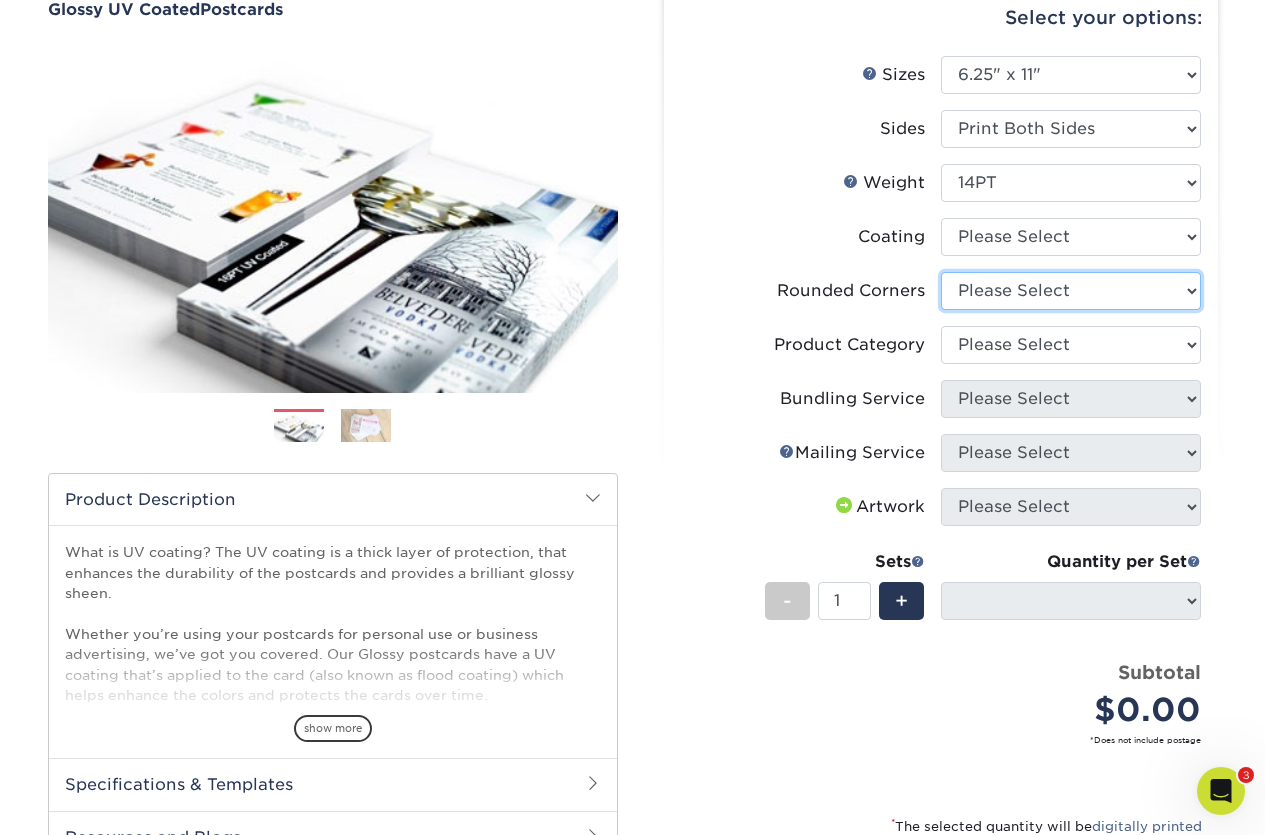 select on "0" 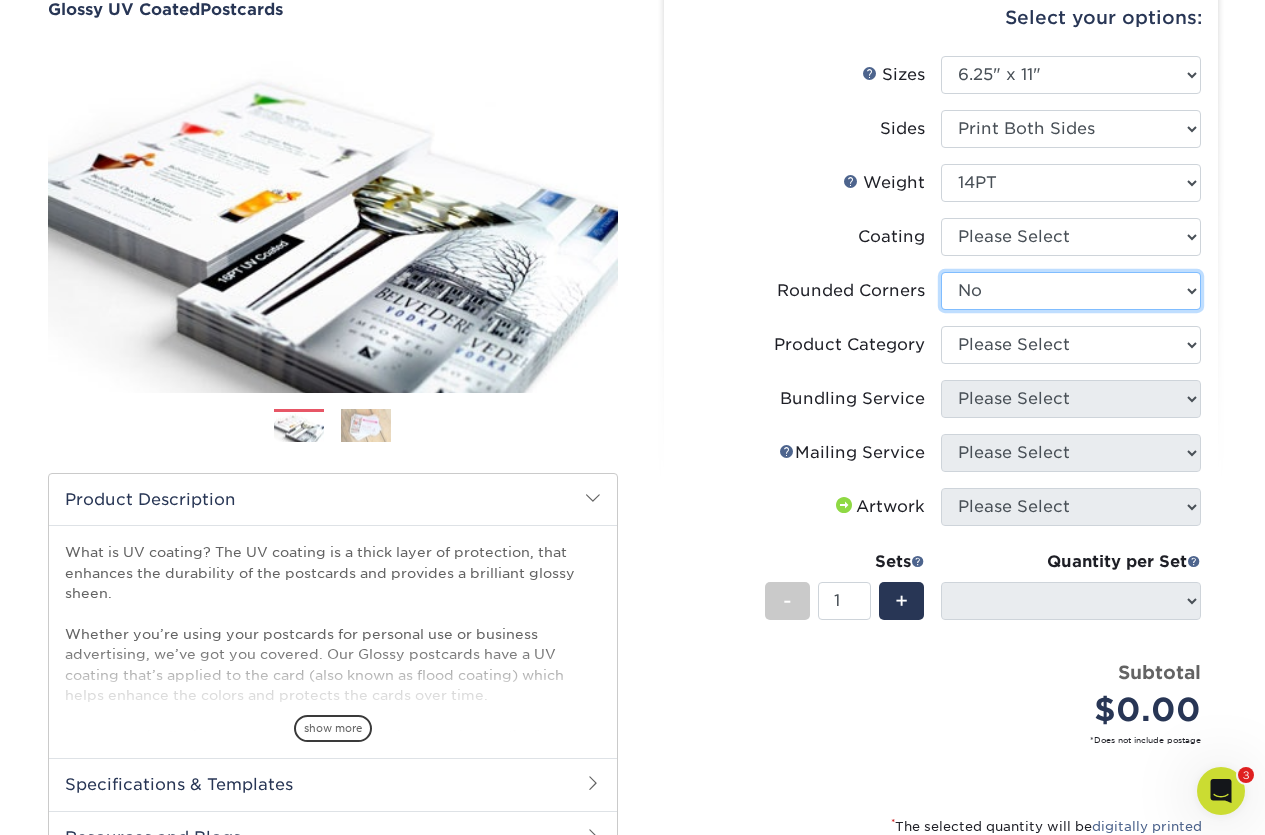 click on "Please Select
Yes - Round 4 Corners                                                    No" at bounding box center [1071, 291] 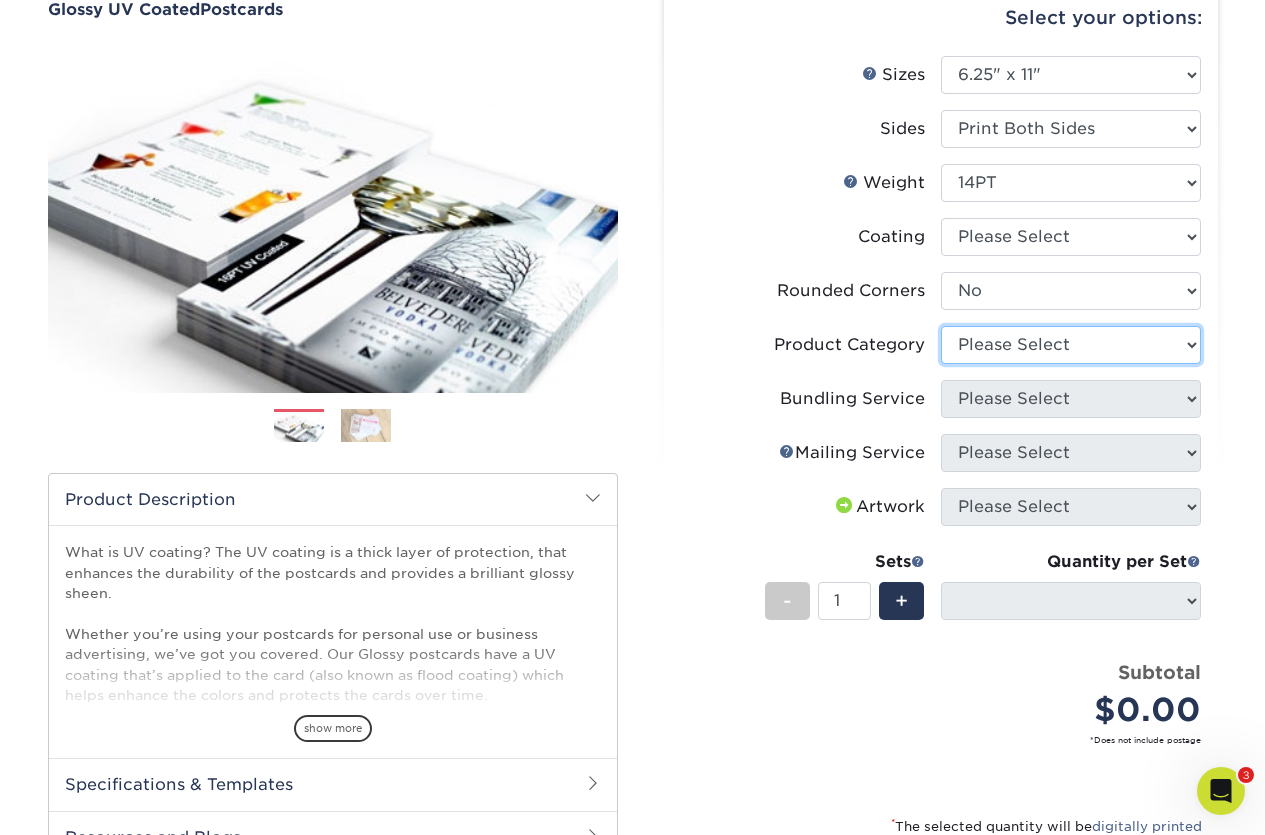 click on "Please Select Postcards" at bounding box center [1071, 345] 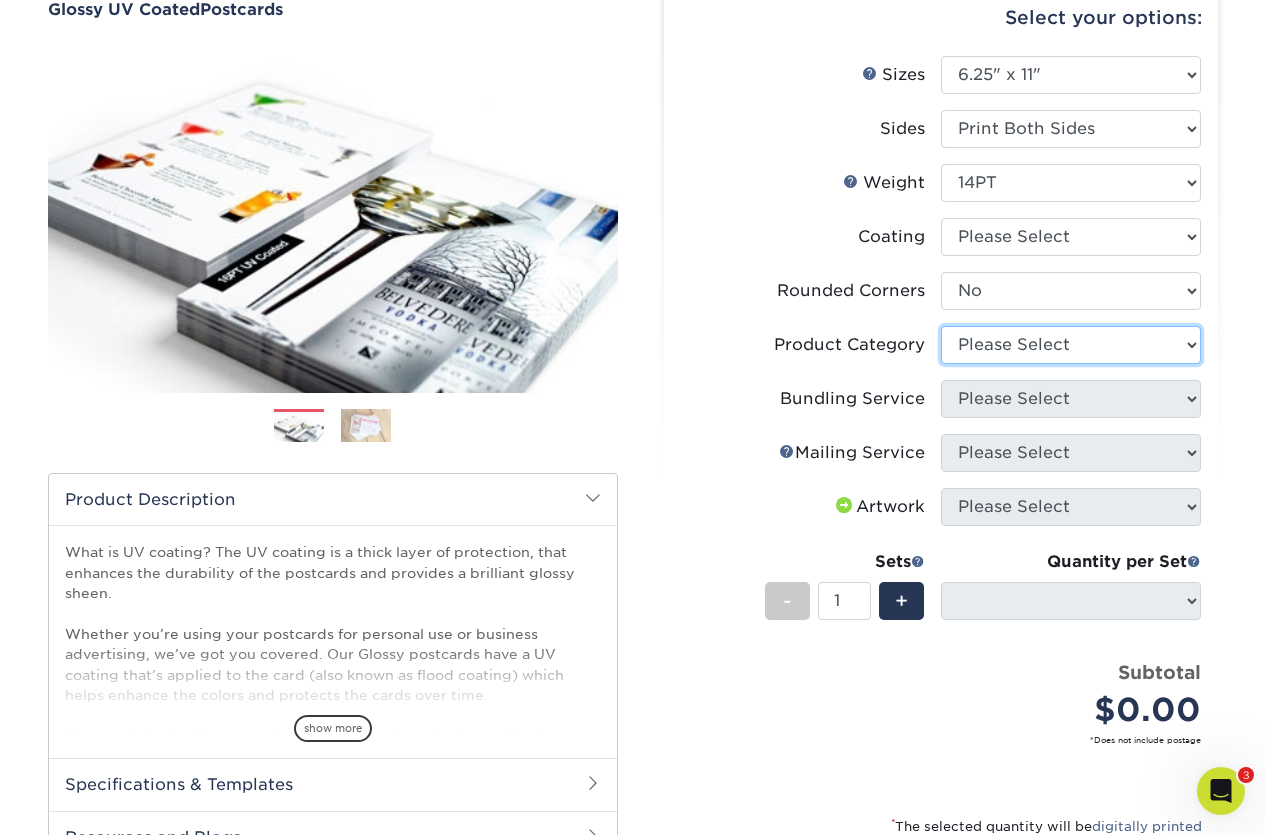 select on "9b7272e0-d6c8-4c3c-8e97-d3a1bcdab858" 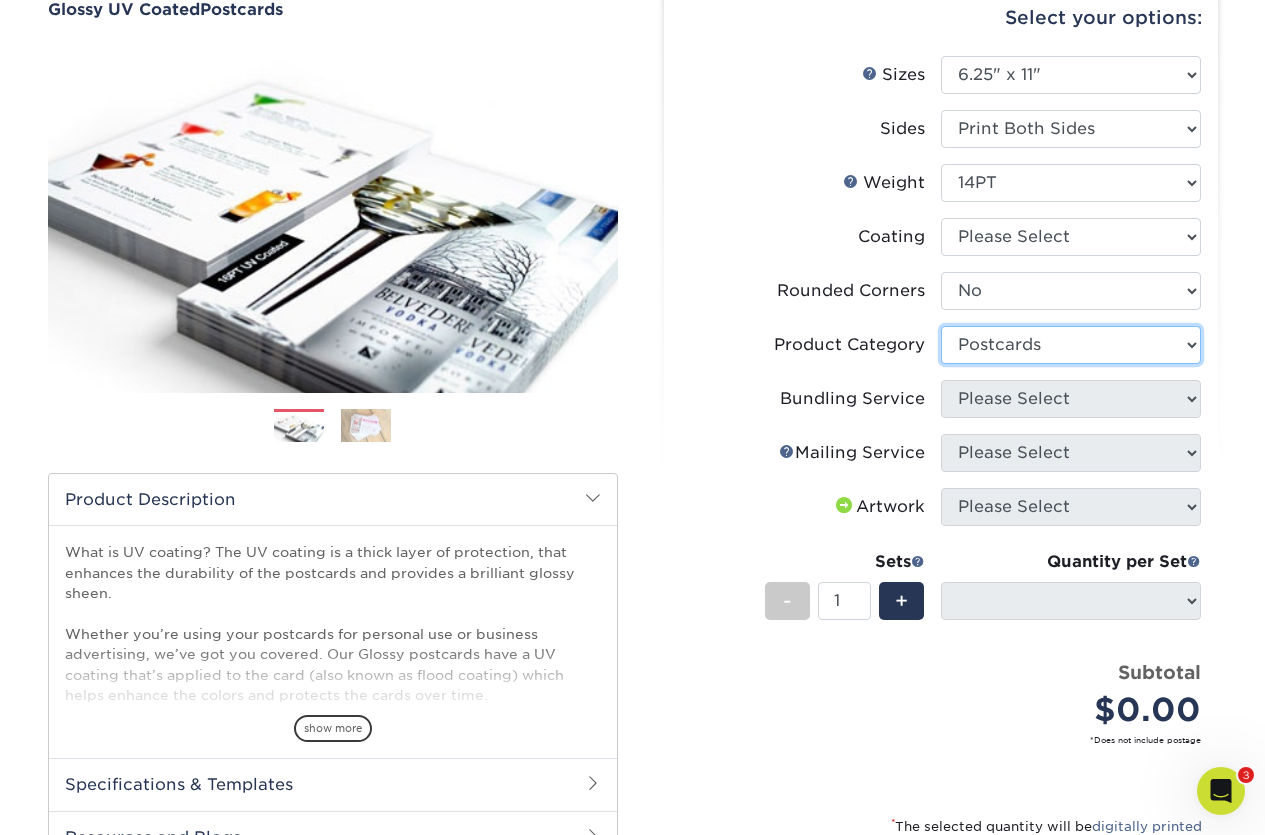 click on "Please Select Postcards" at bounding box center [1071, 345] 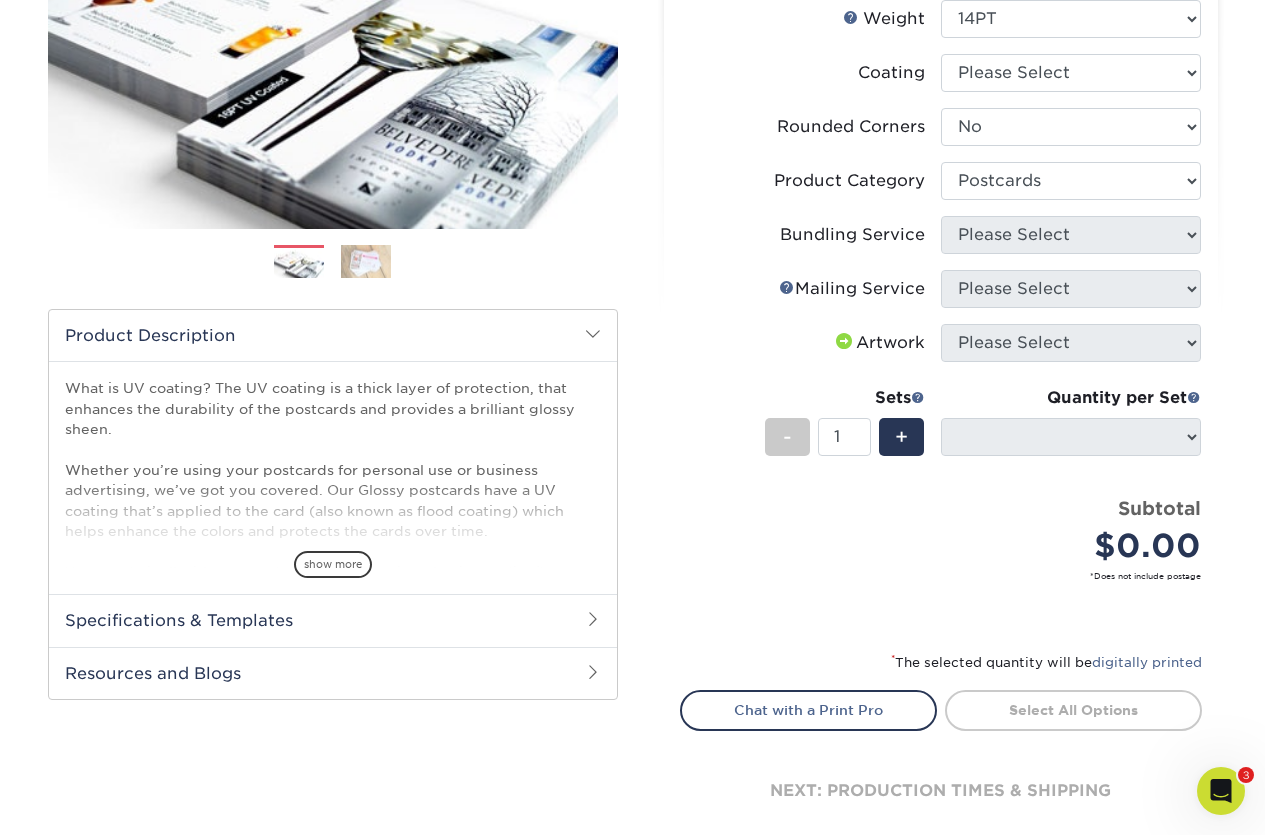 scroll, scrollTop: 400, scrollLeft: 0, axis: vertical 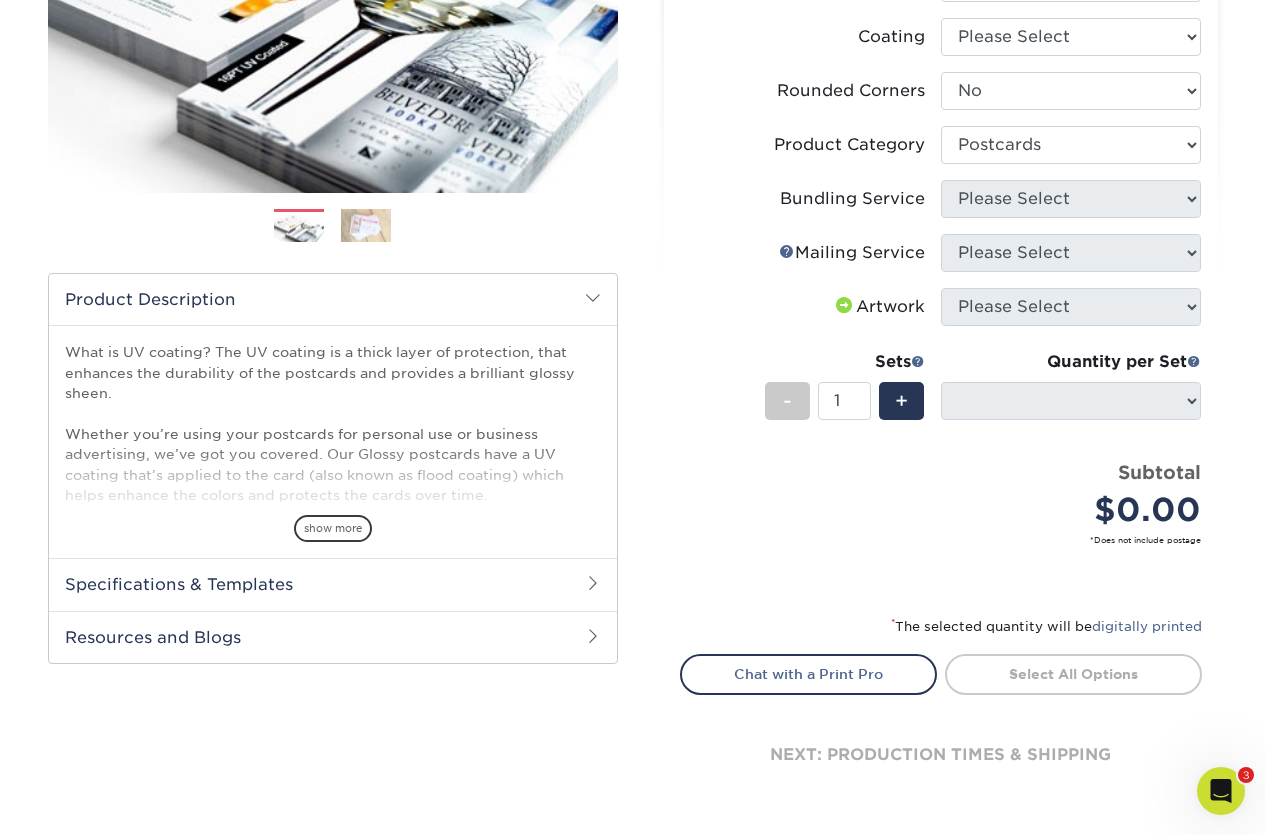 click on "Price per set
$0.00" at bounding box center [811, 497] 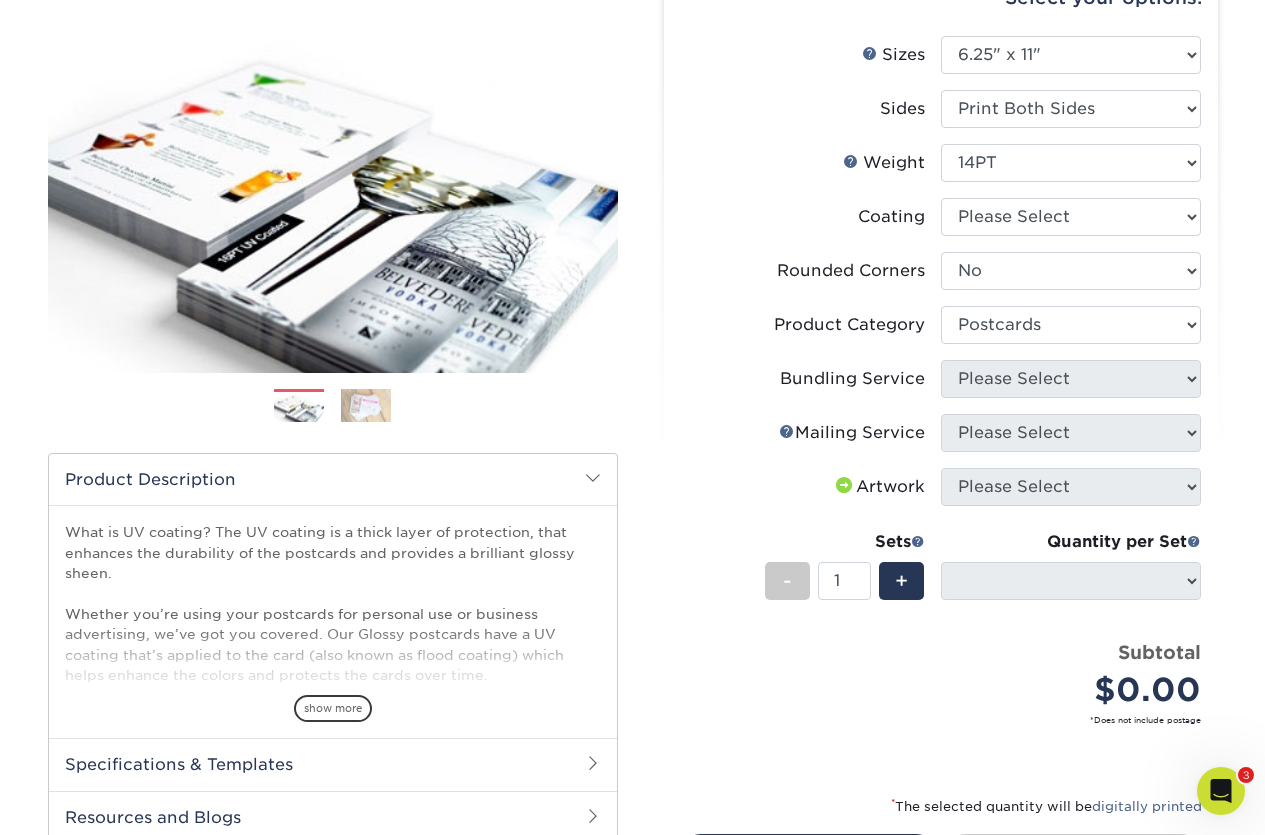 scroll, scrollTop: 200, scrollLeft: 0, axis: vertical 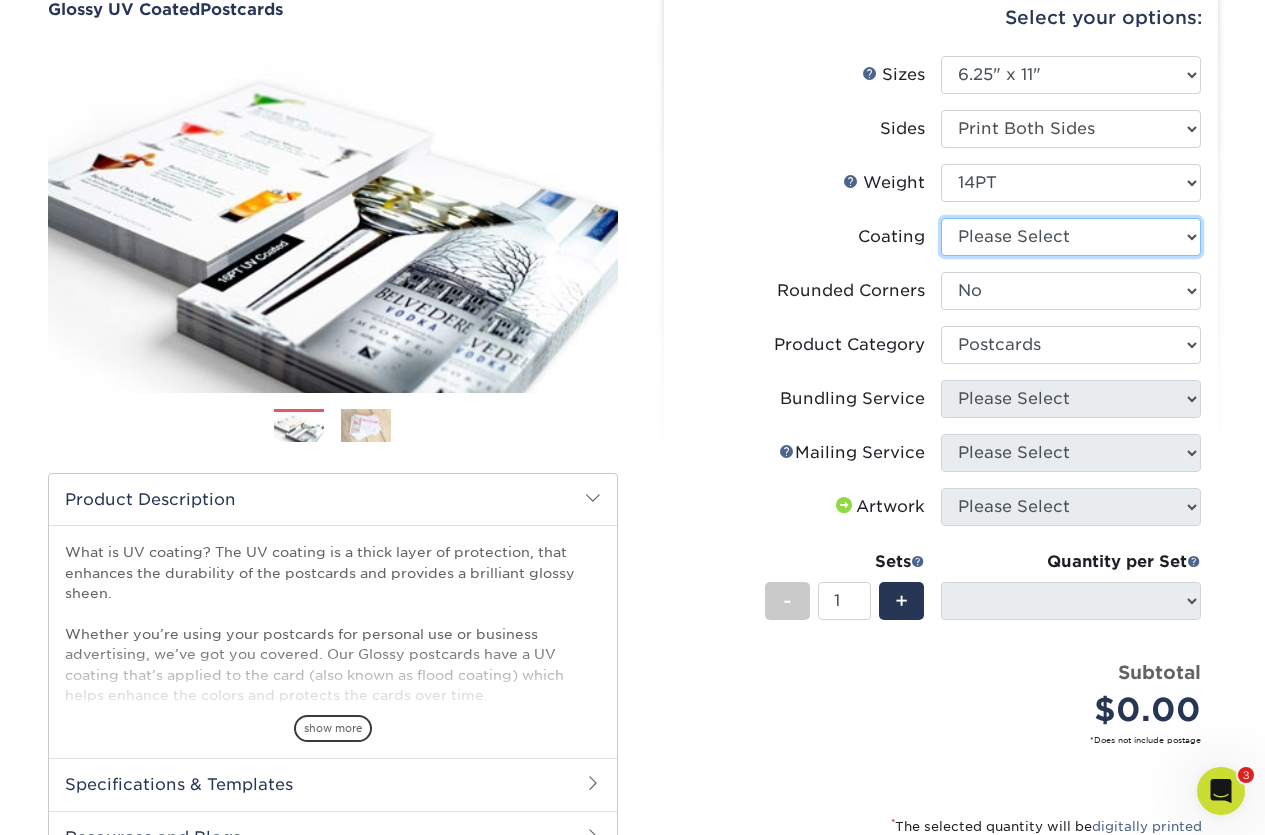 click at bounding box center [1071, 237] 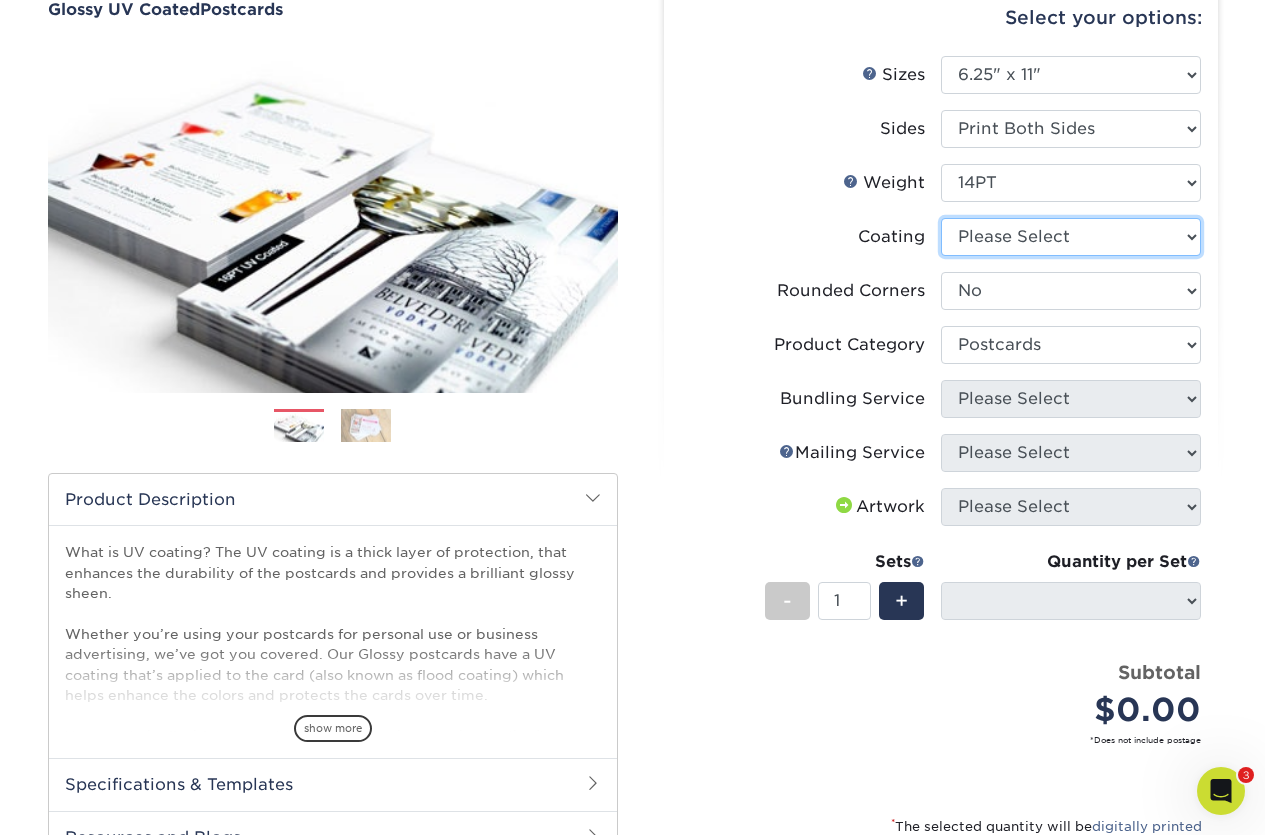 select on "1e8116af-acfc-44b1-83dc-8181aa338834" 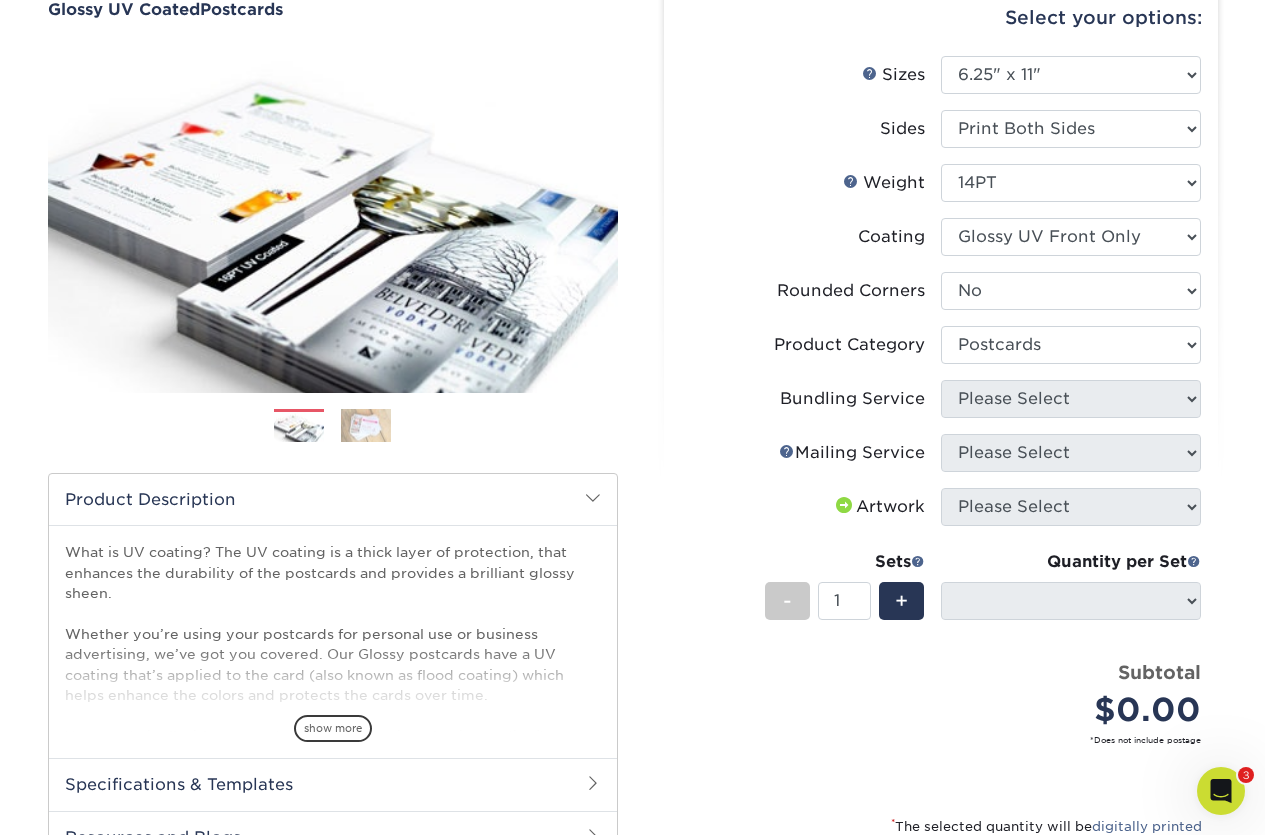 click at bounding box center [1071, 237] 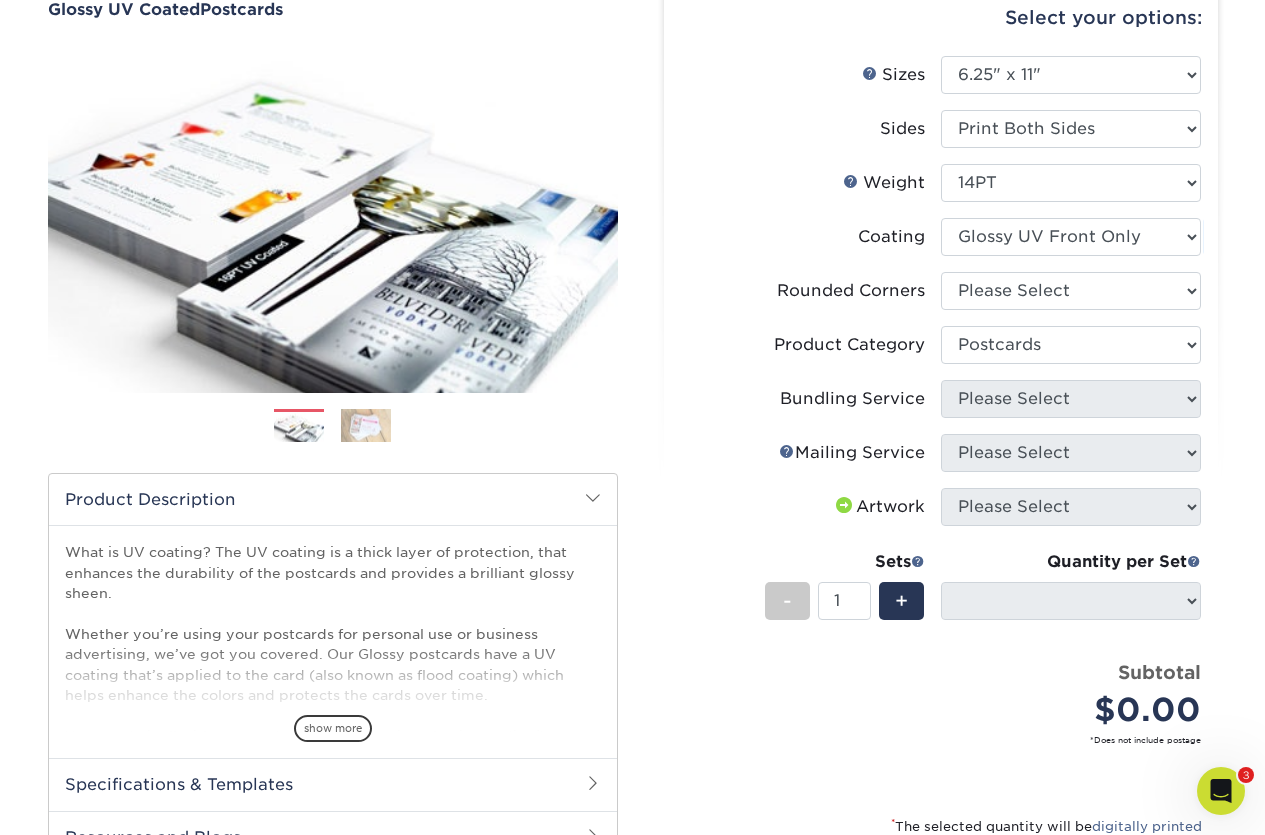 select on "-1" 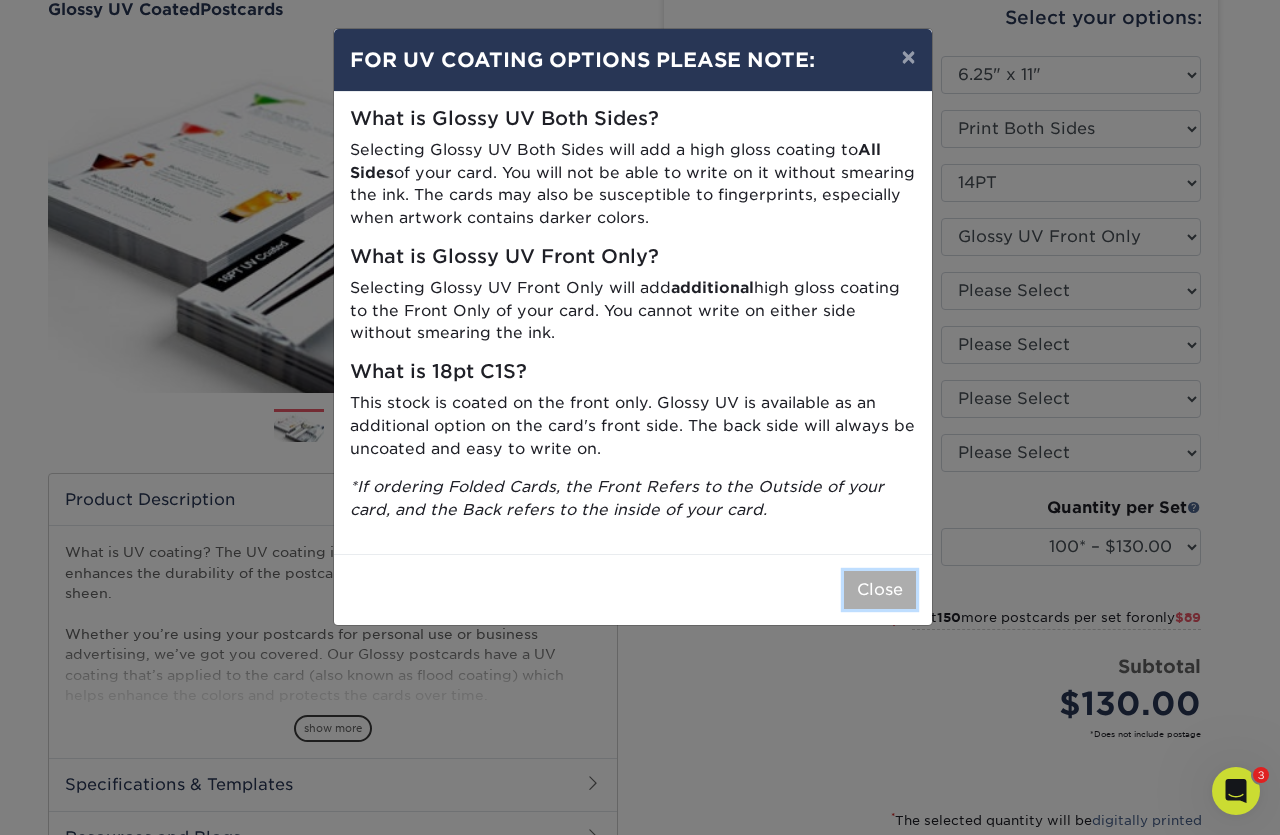 click on "Close" at bounding box center [880, 590] 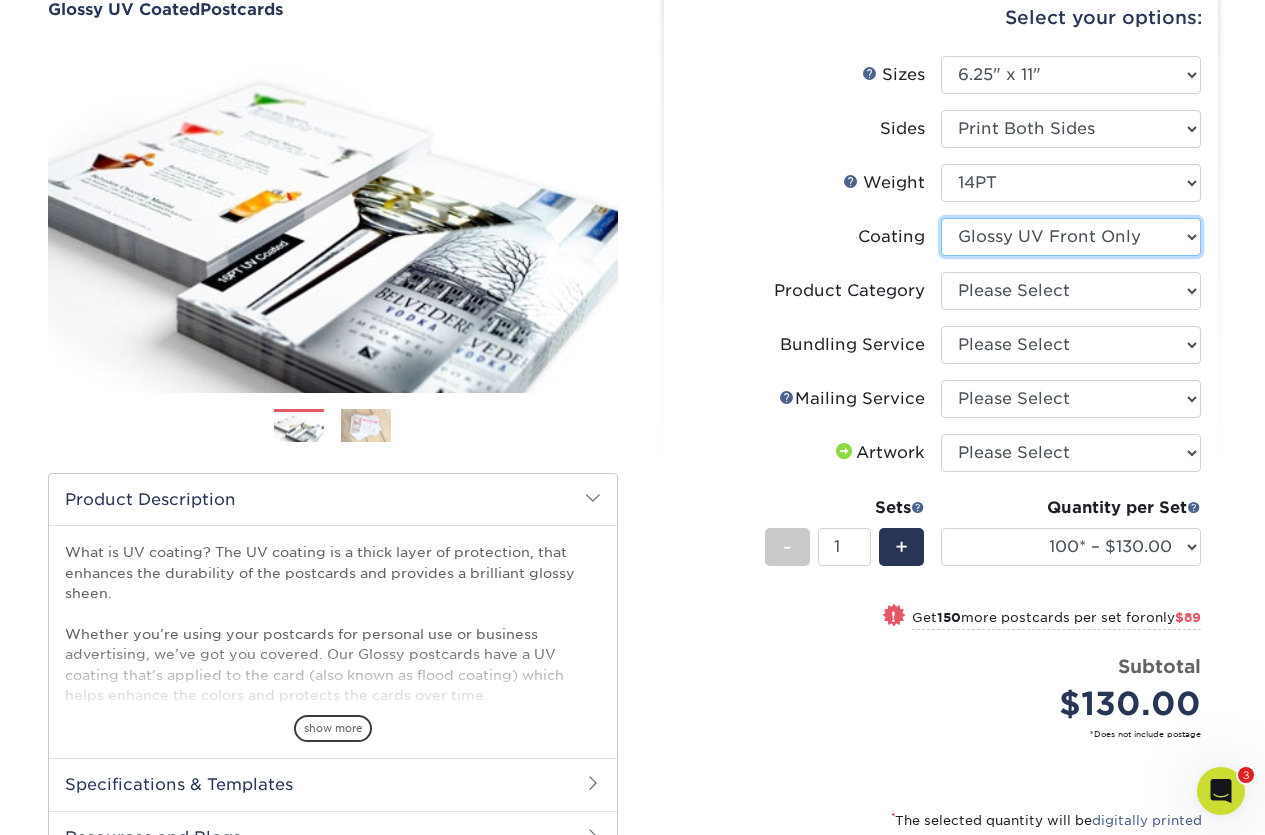click at bounding box center (1071, 237) 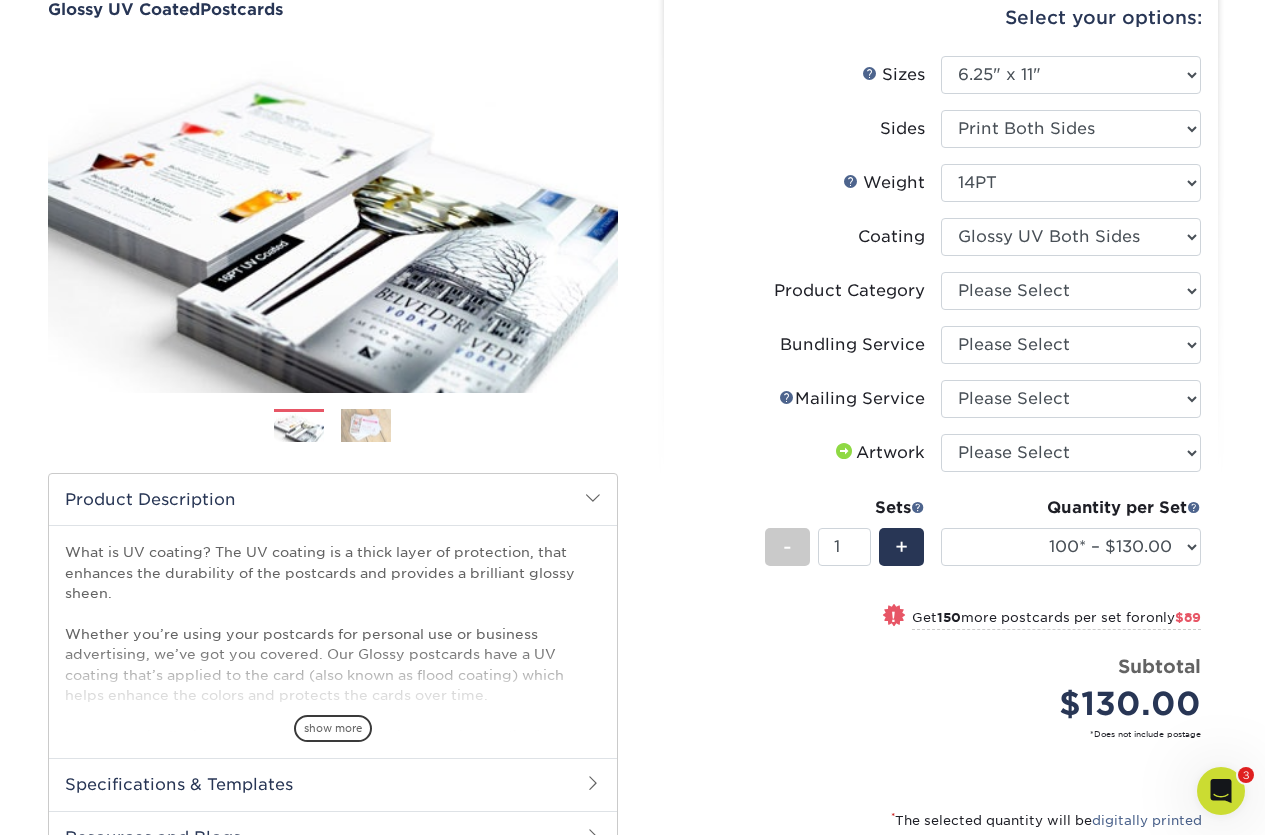 click at bounding box center (1071, 237) 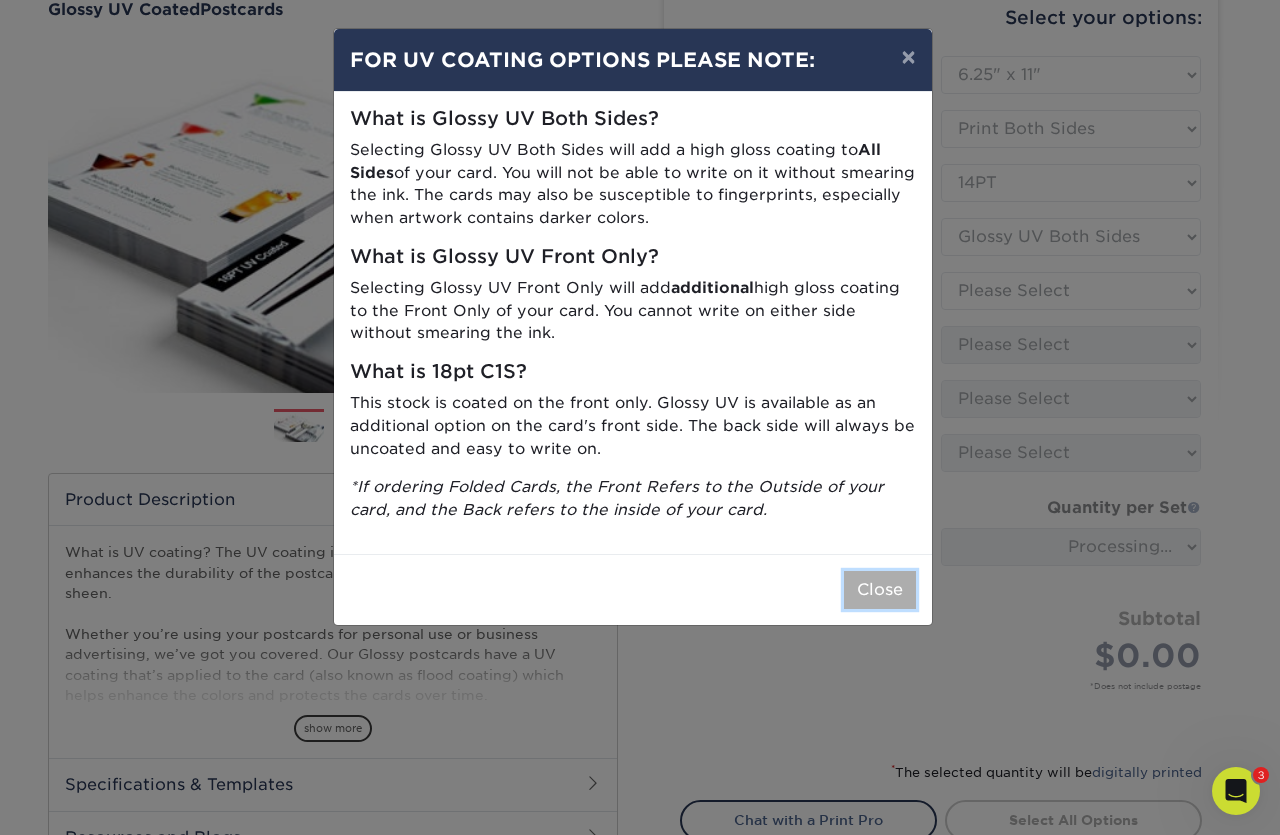 click on "Close" at bounding box center (880, 590) 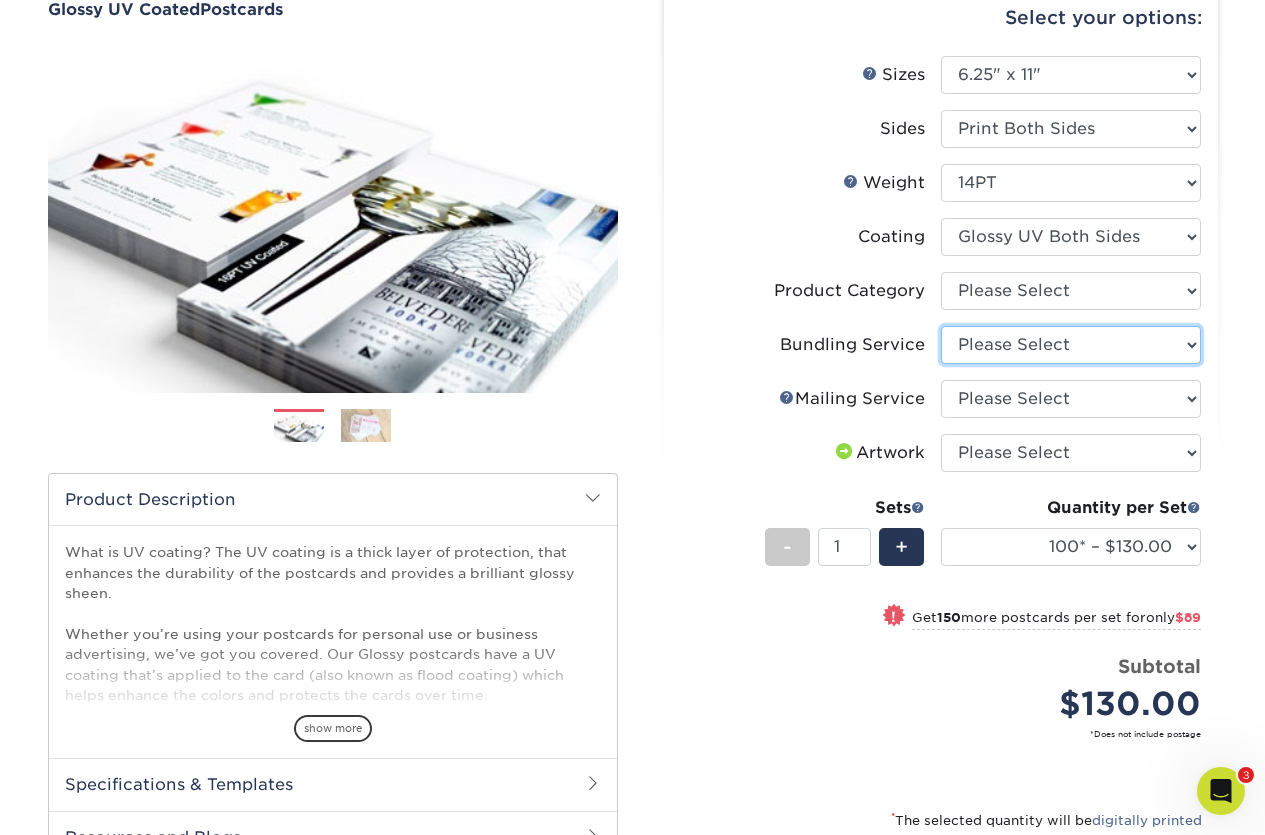 click on "Please Select No Bundling Services Yes, Bundles of 50 (+2 Days) Yes, Bundles of 100 (+2 Days)" at bounding box center [1071, 345] 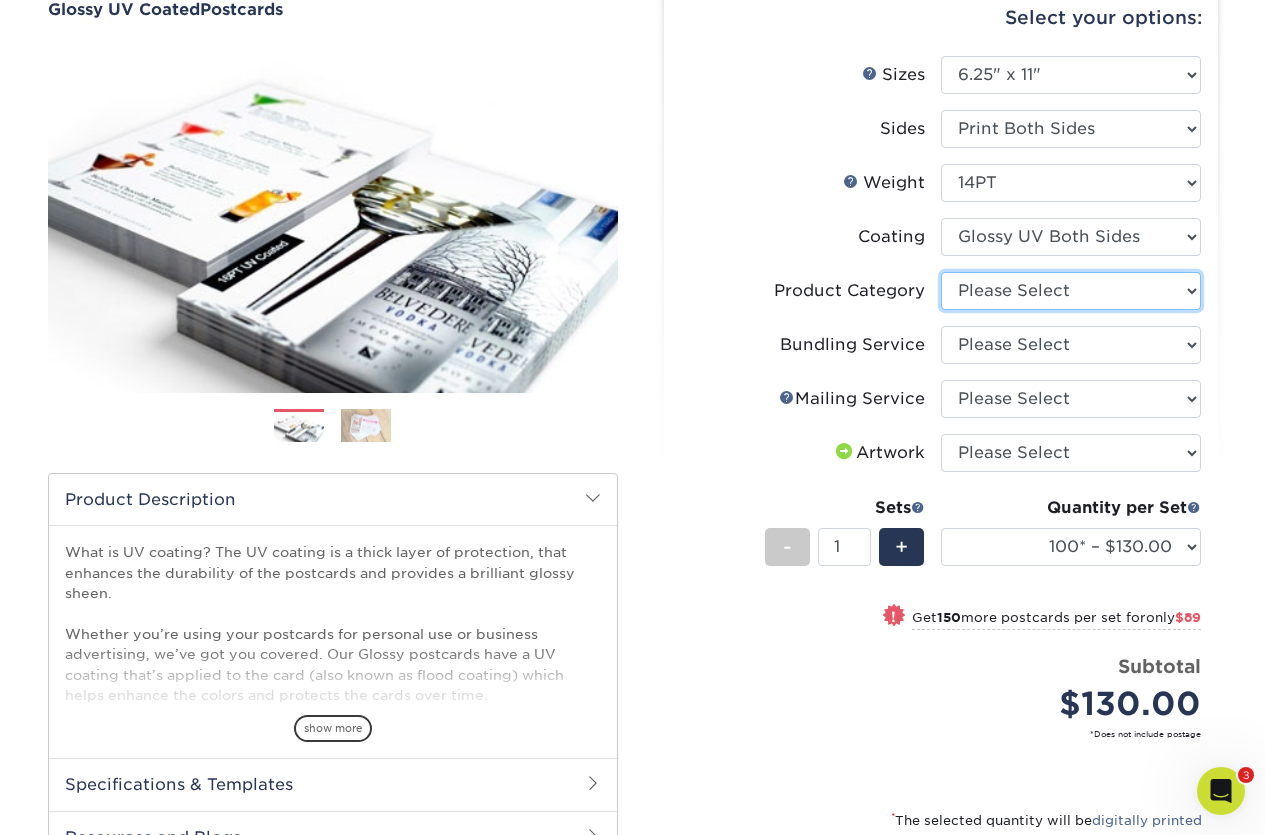 click on "Please Select Postcards" at bounding box center [1071, 291] 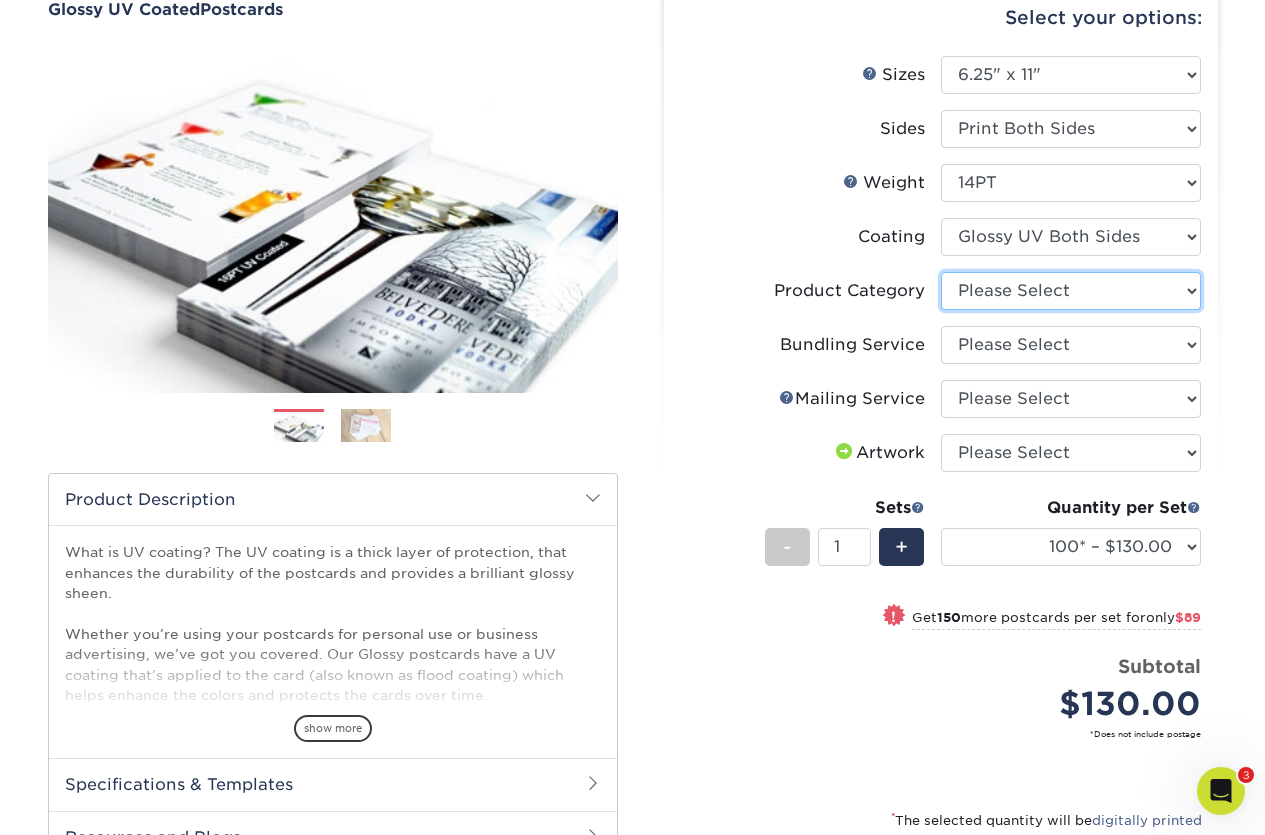 select on "9b7272e0-d6c8-4c3c-8e97-d3a1bcdab858" 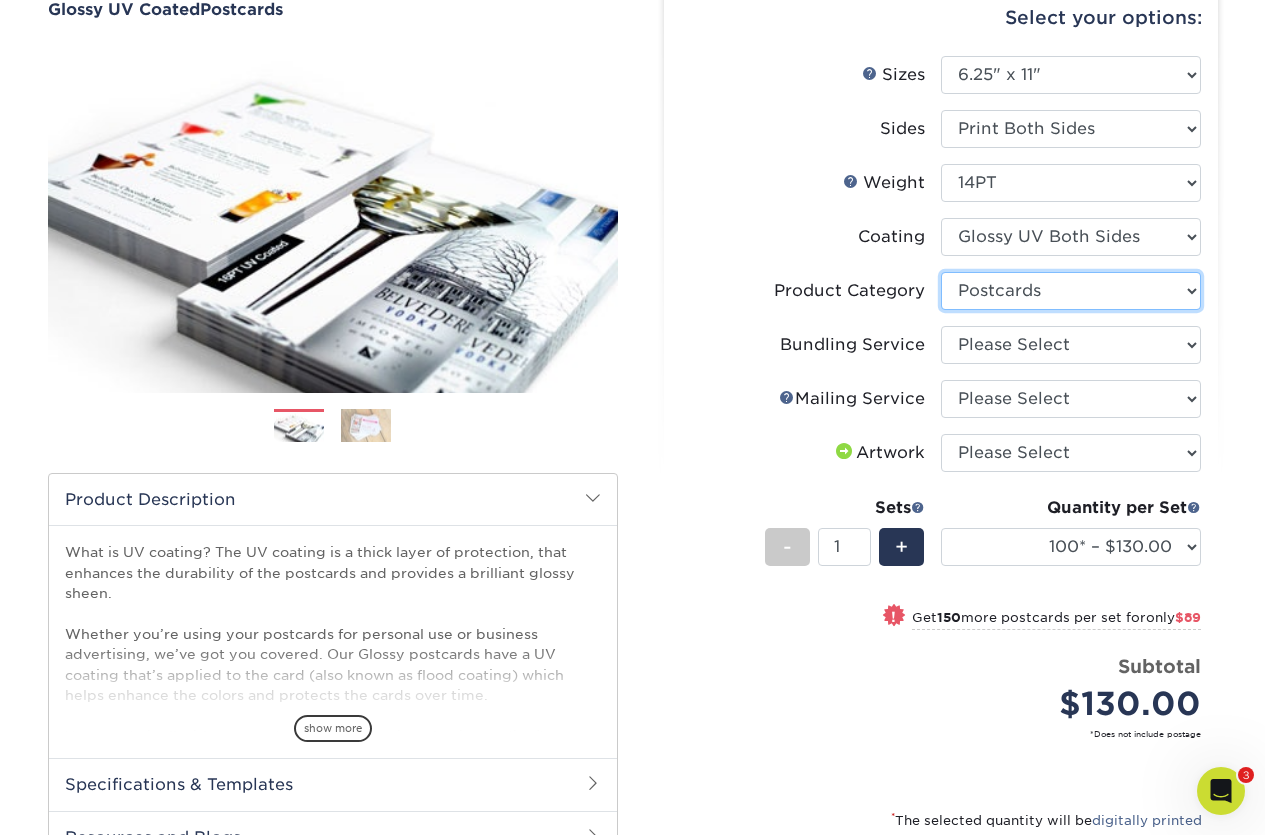 click on "Please Select Postcards" at bounding box center (1071, 291) 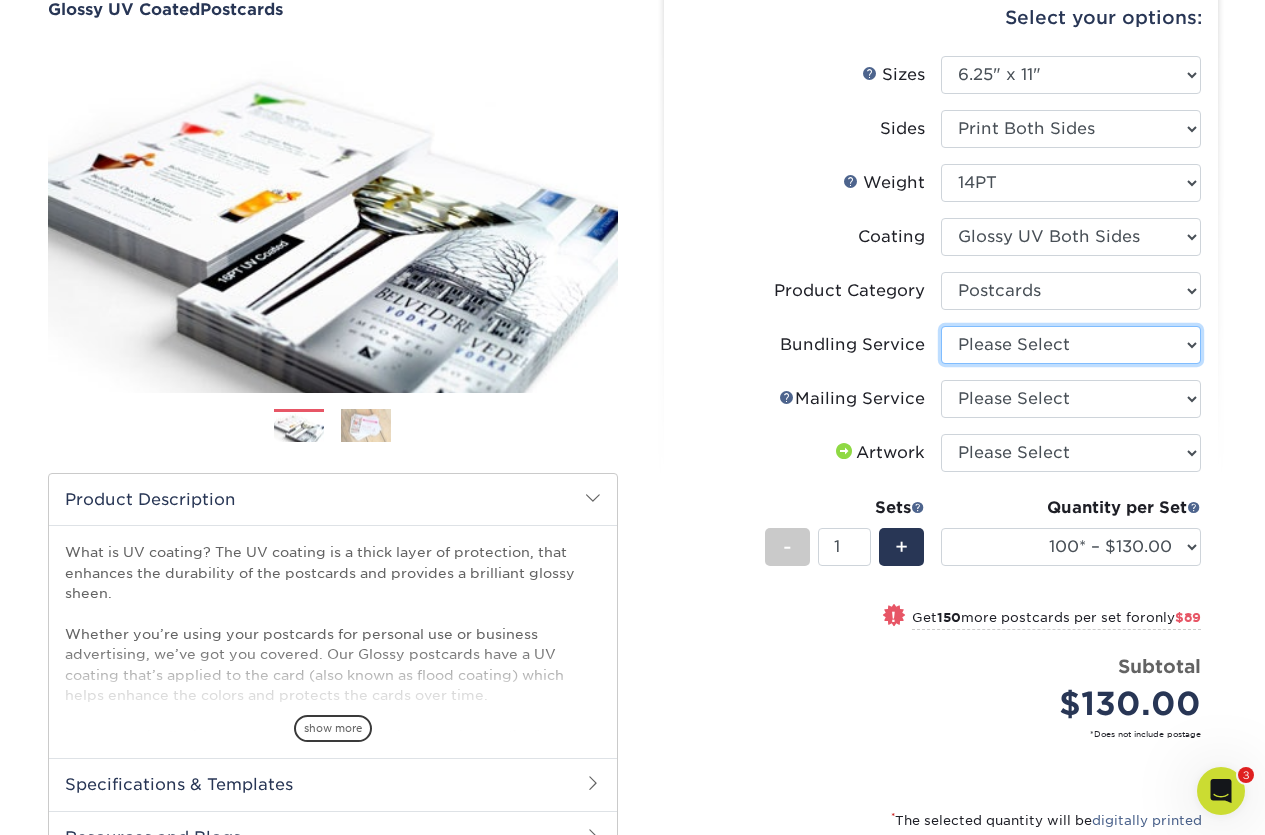 click on "Please Select No Bundling Services Yes, Bundles of 50 (+2 Days) Yes, Bundles of 100 (+2 Days)" at bounding box center [1071, 345] 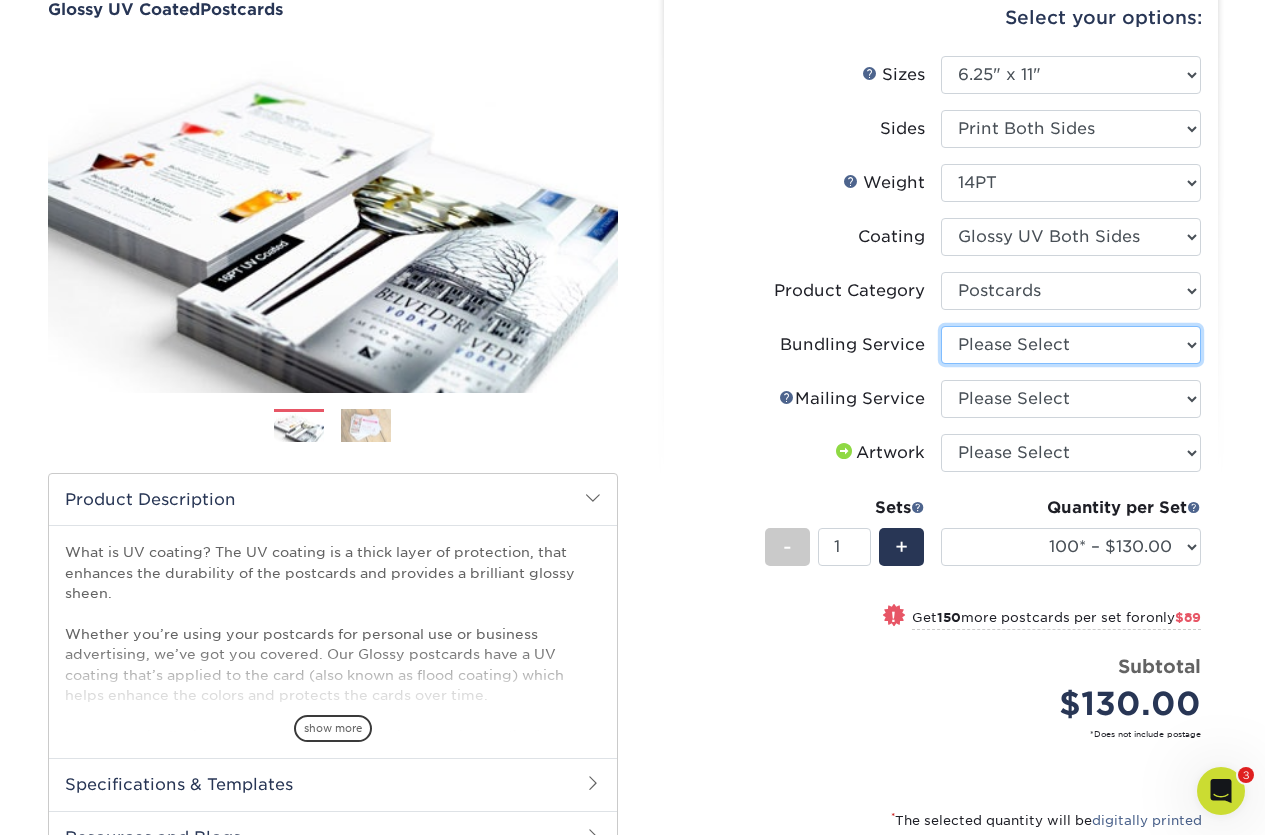 select on "58689abb-25c0-461c-a4c3-a80b627d6649" 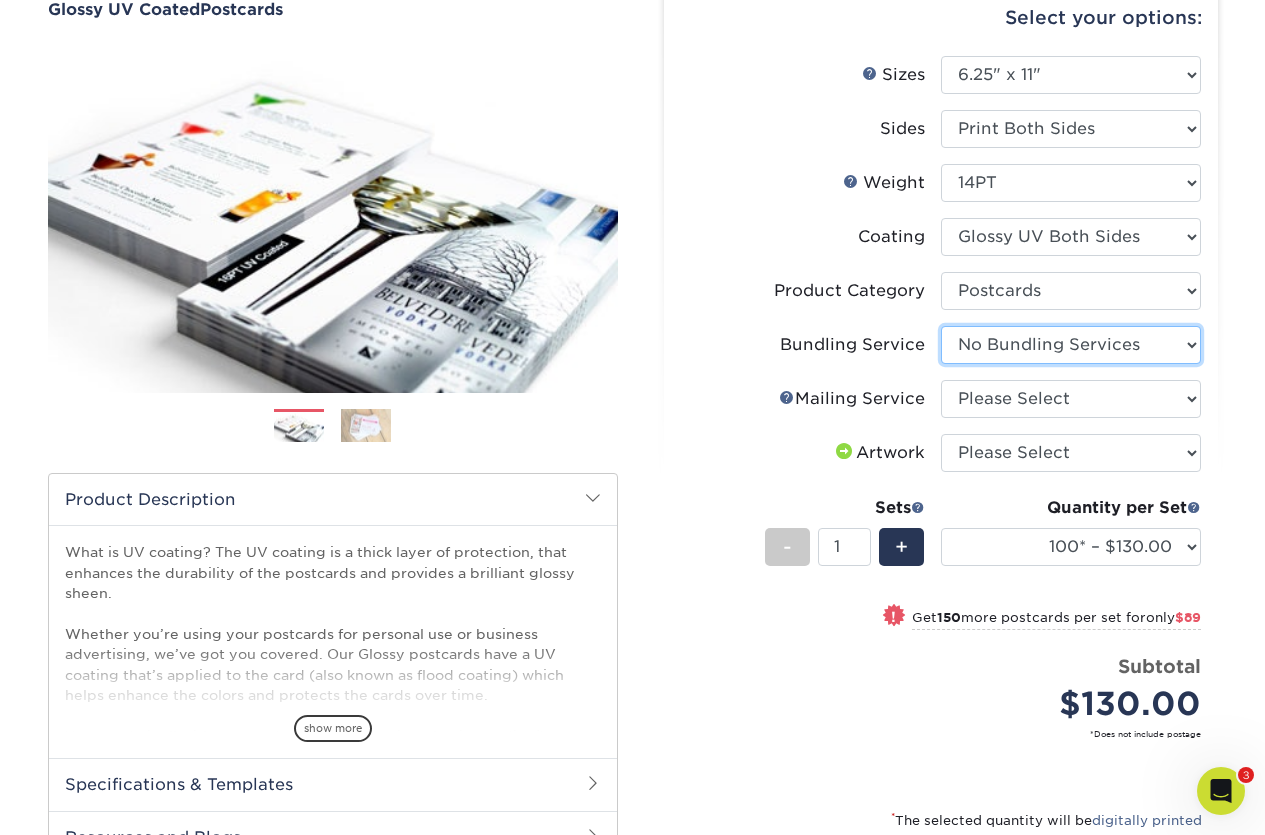 click on "Please Select No Bundling Services Yes, Bundles of 50 (+2 Days) Yes, Bundles of 100 (+2 Days)" at bounding box center (1071, 345) 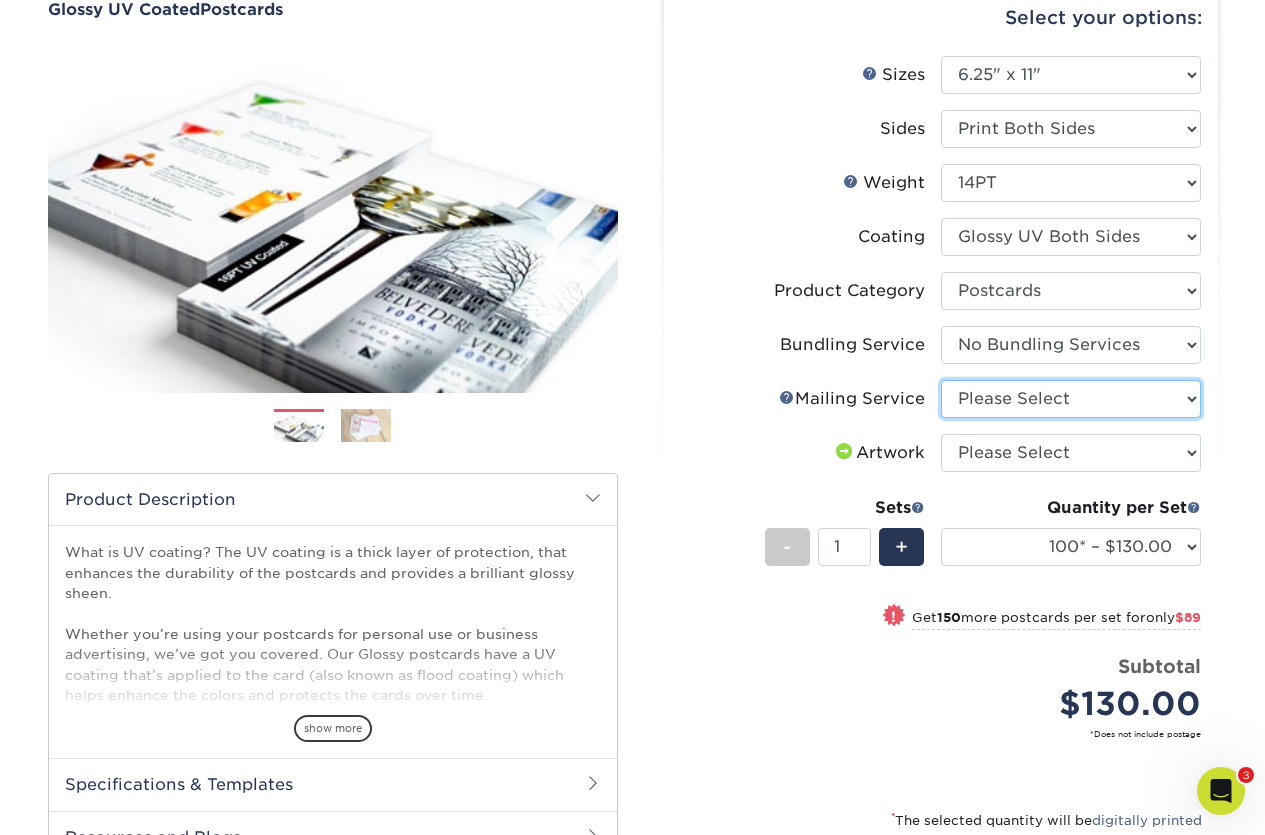 click on "Please Select No Direct Mailing Service No, I will mail/stamp/imprint Direct Mailing from CA Direct Mailing from NJ" at bounding box center [1071, 399] 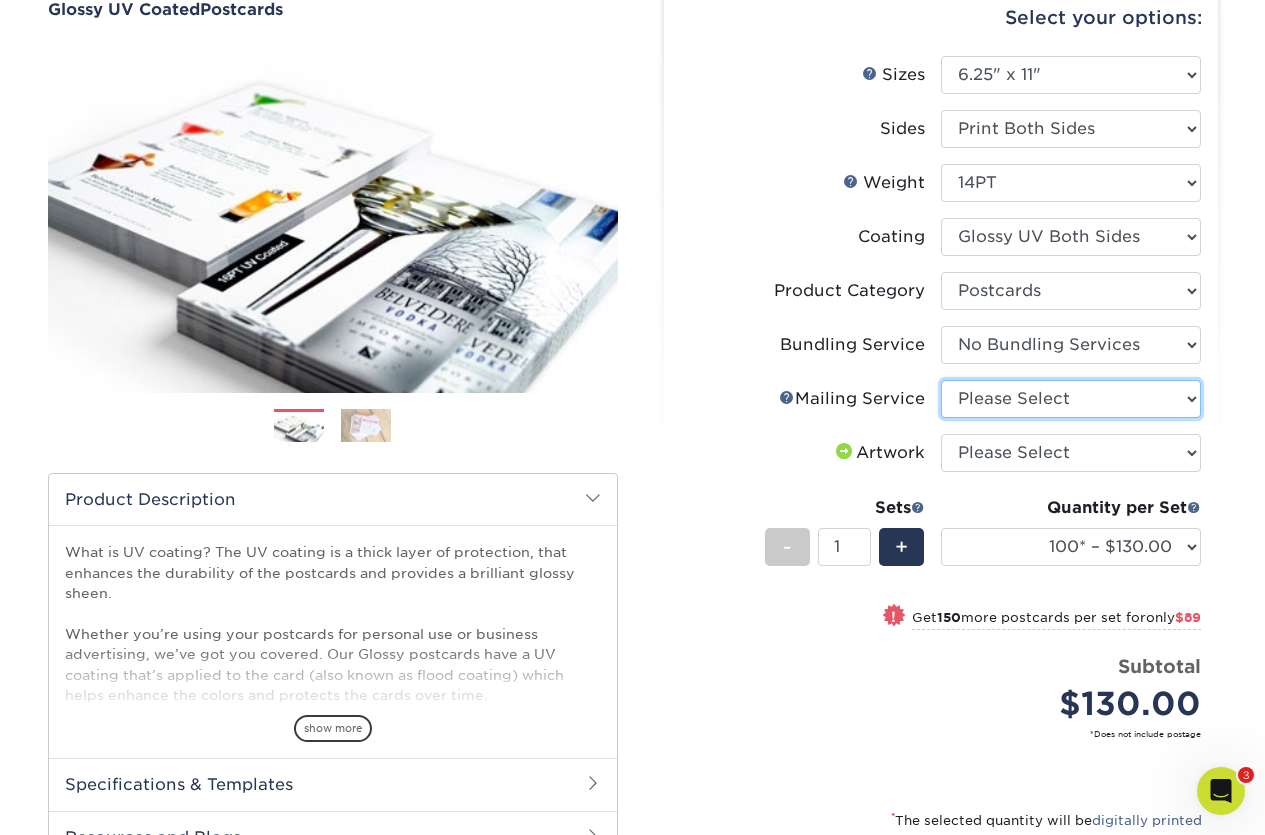 select on "3e5e9bdd-d78a-4c28-a41d-fe1407925ca6" 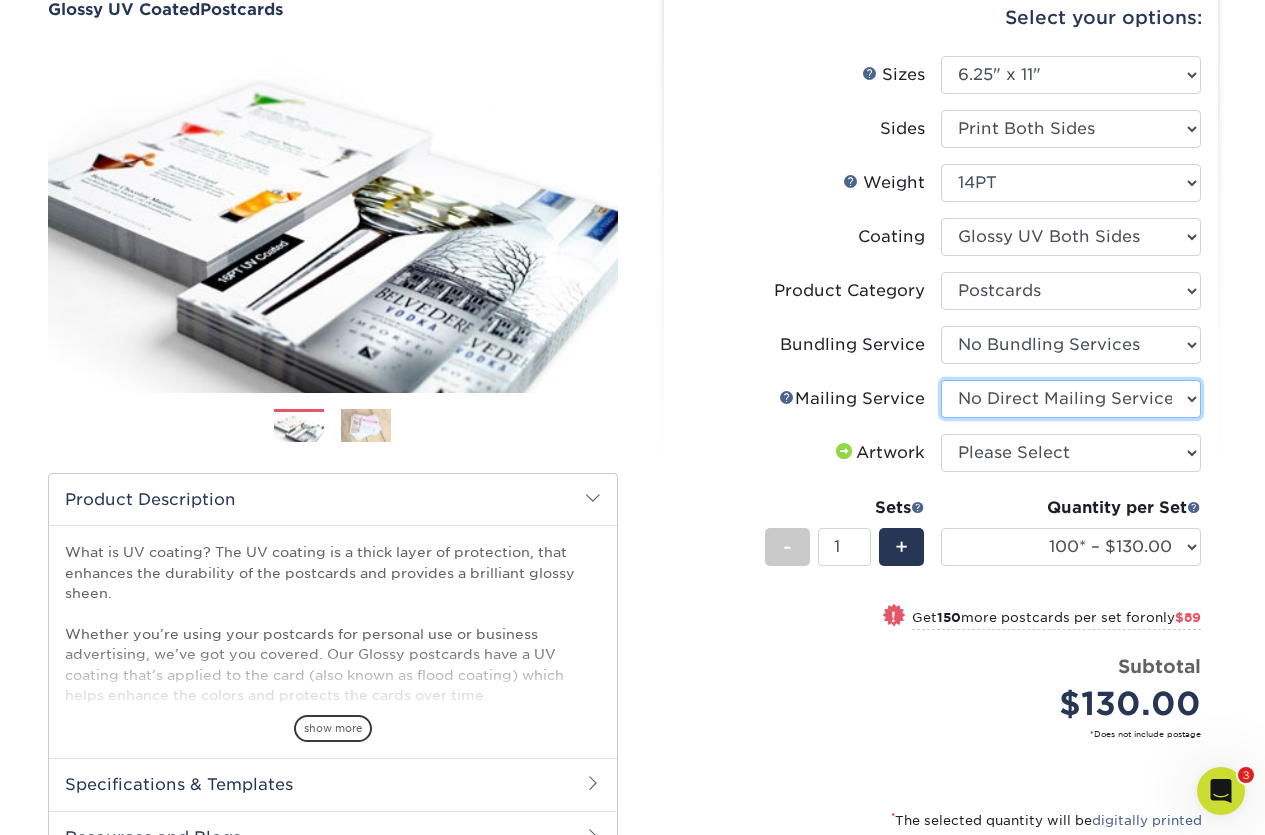 click on "Please Select No Direct Mailing Service No, I will mail/stamp/imprint Direct Mailing from CA Direct Mailing from NJ" at bounding box center [1071, 399] 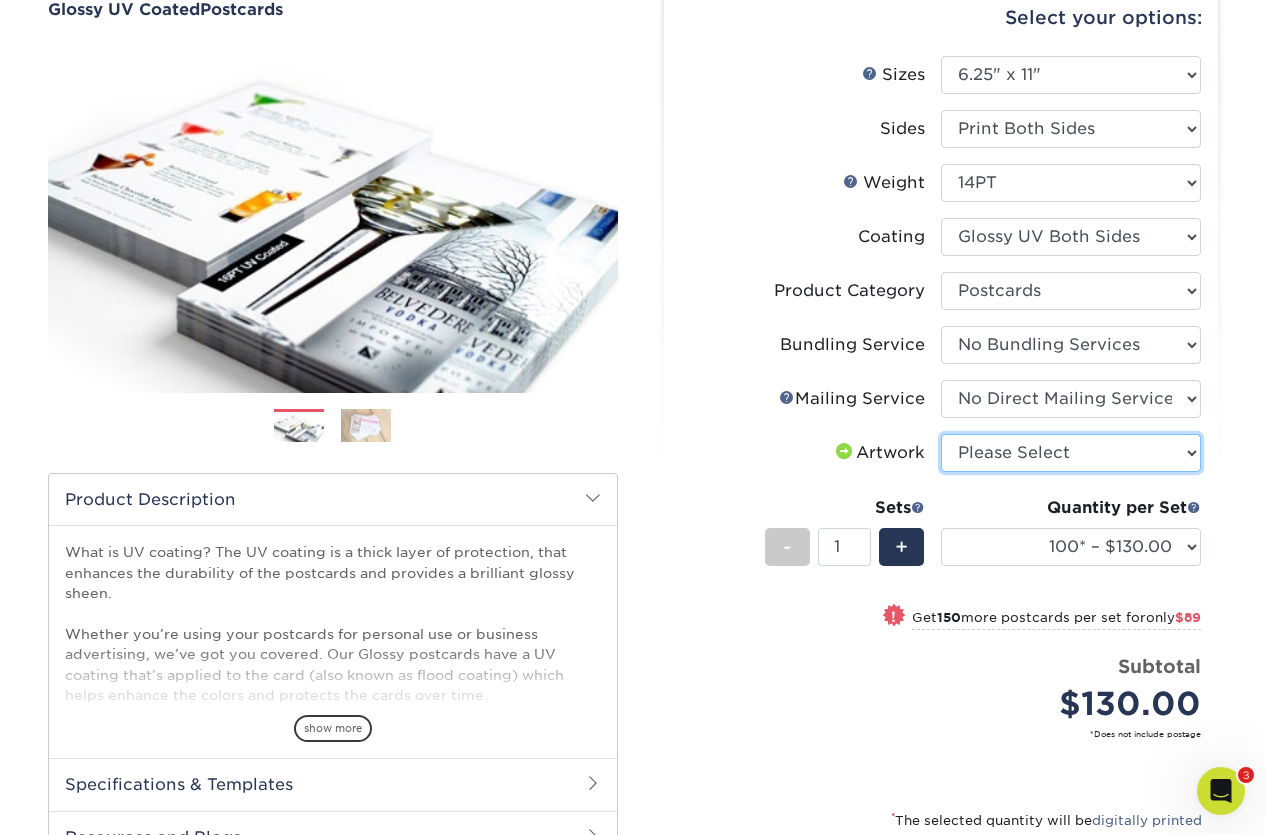 click on "Please Select I will upload files I need a design - $150" at bounding box center (1071, 453) 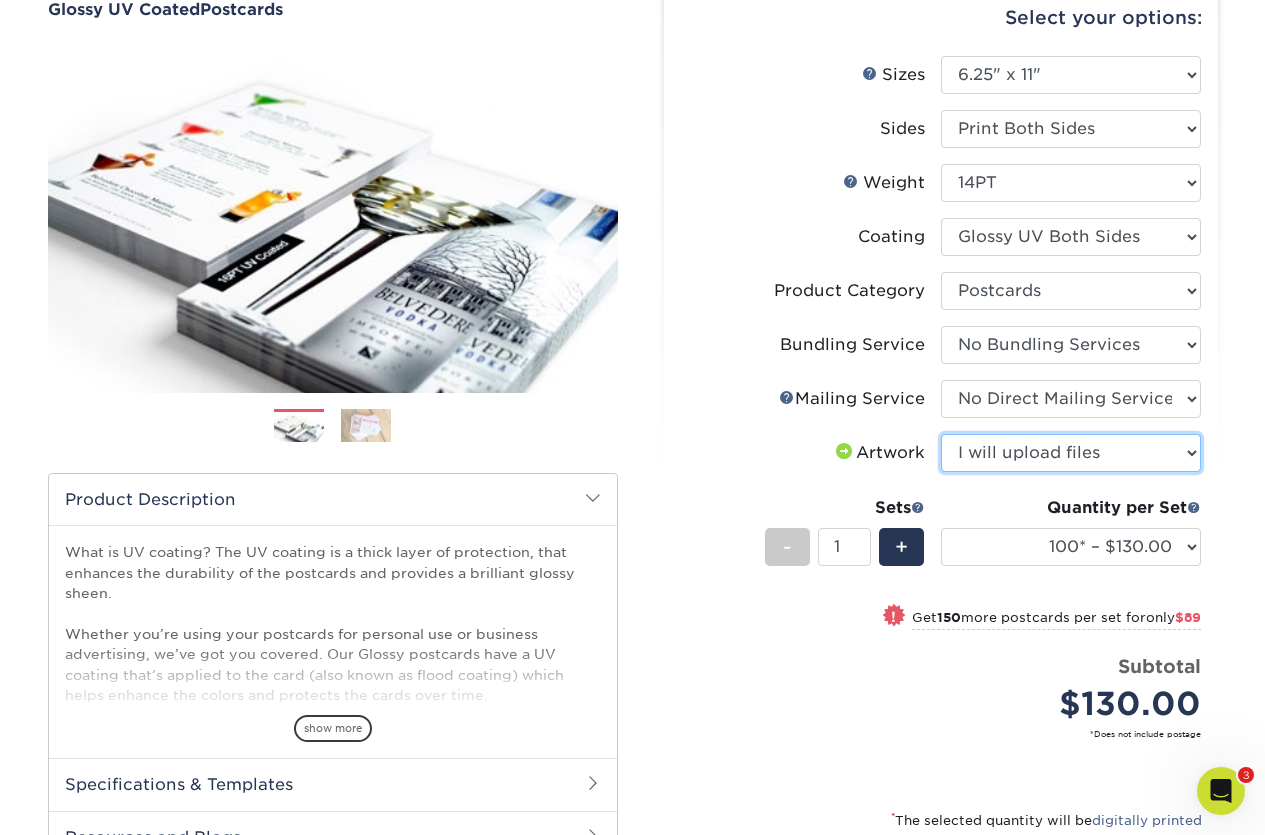click on "Please Select I will upload files I need a design - $150" at bounding box center [1071, 453] 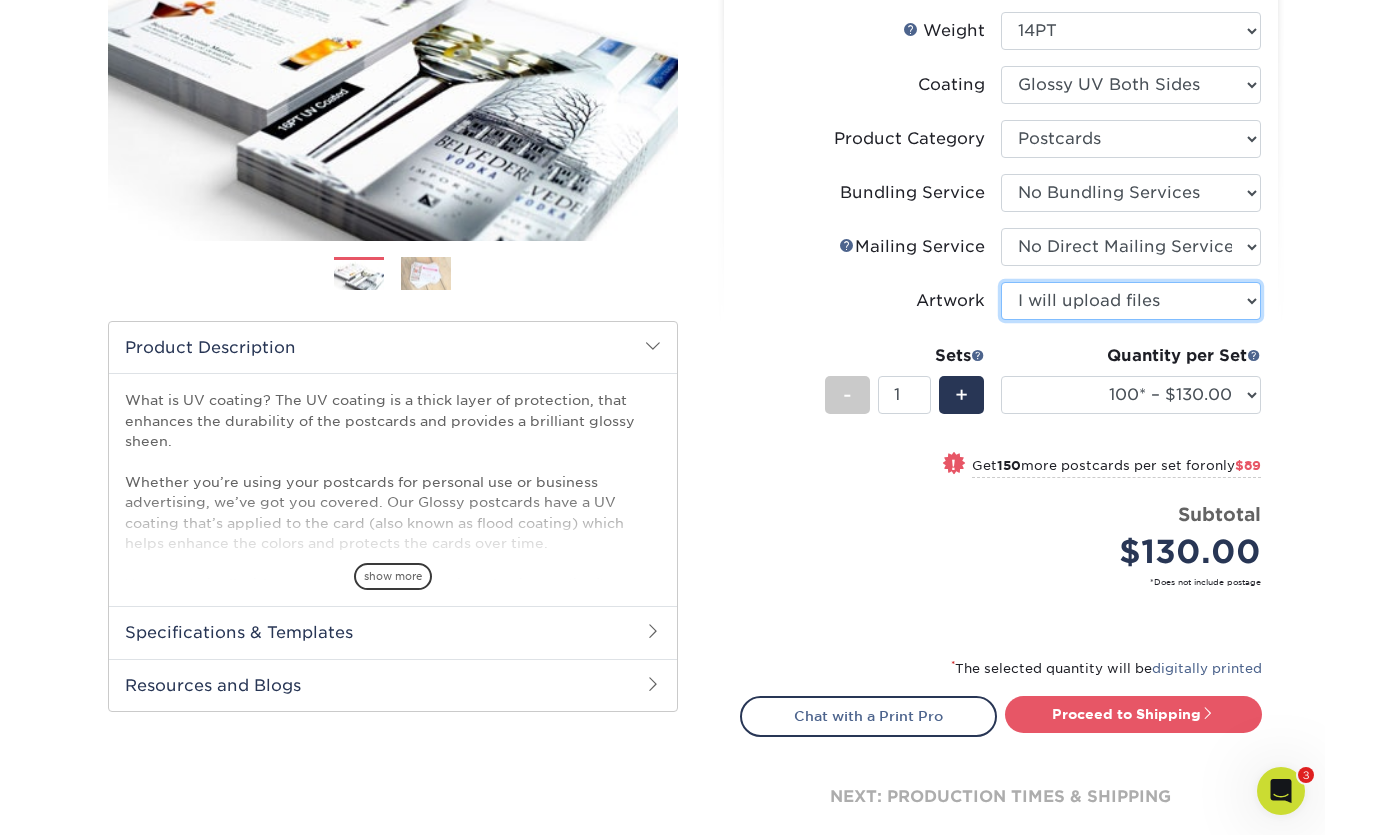 scroll, scrollTop: 400, scrollLeft: 0, axis: vertical 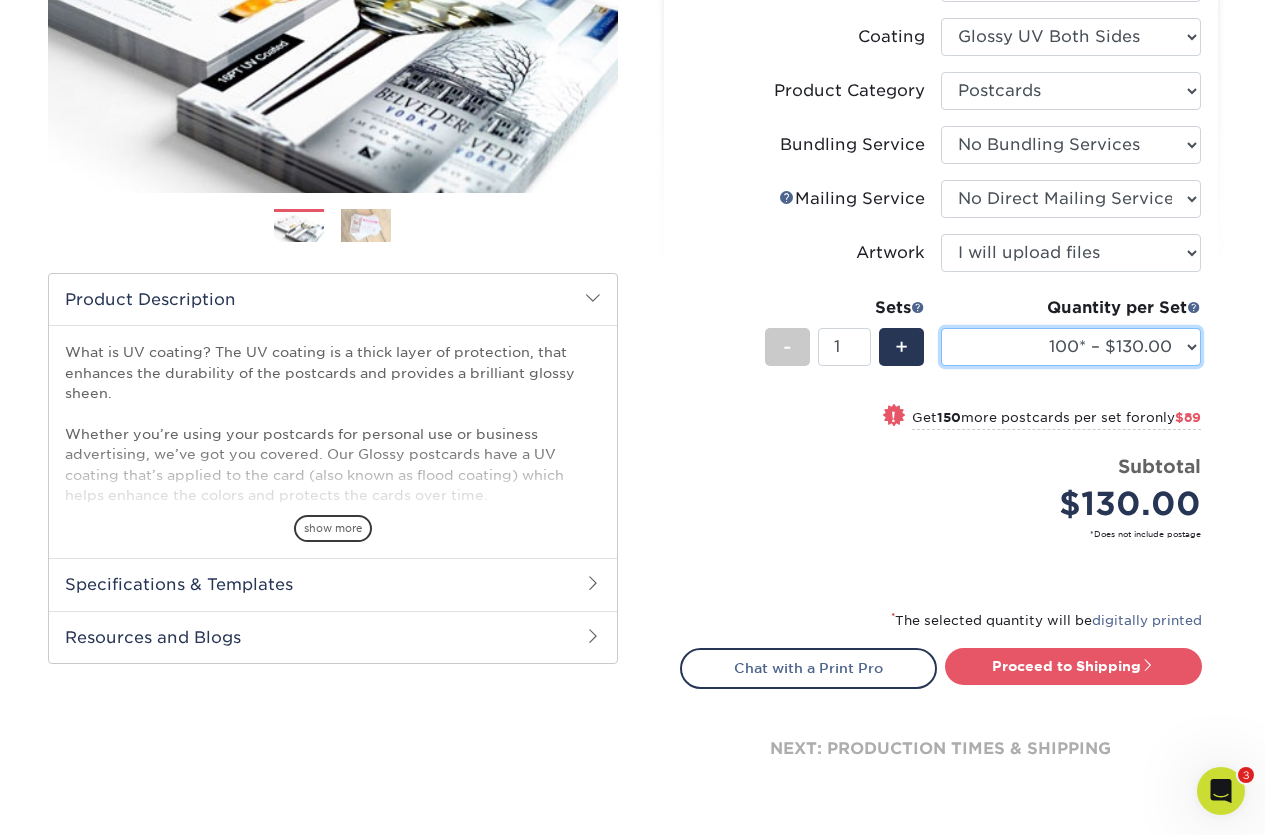 click on "100* – $130.00 250* – $219.00 500 – $282.00 1000 – $336.00 2500 – $534.00 5000 – $873.00 7500 – $1396.00 10000 – $1761.00 15000 – $2628.00 20000 – $3485.00 25000 – $4334.00" at bounding box center [1071, 347] 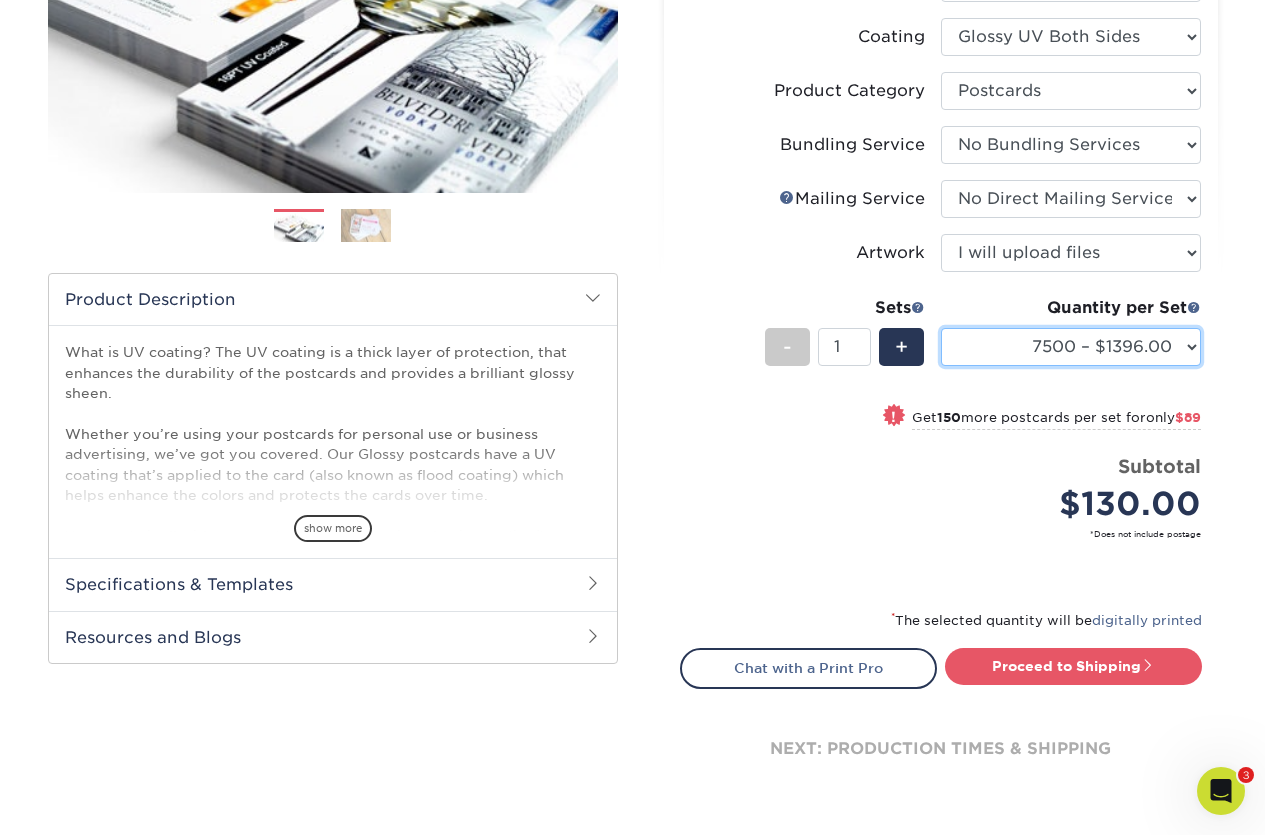 click on "100* – $130.00 250* – $219.00 500 – $282.00 1000 – $336.00 2500 – $534.00 5000 – $873.00 7500 – $1396.00 10000 – $1761.00 15000 – $2628.00 20000 – $3485.00 25000 – $4334.00" at bounding box center (1071, 347) 